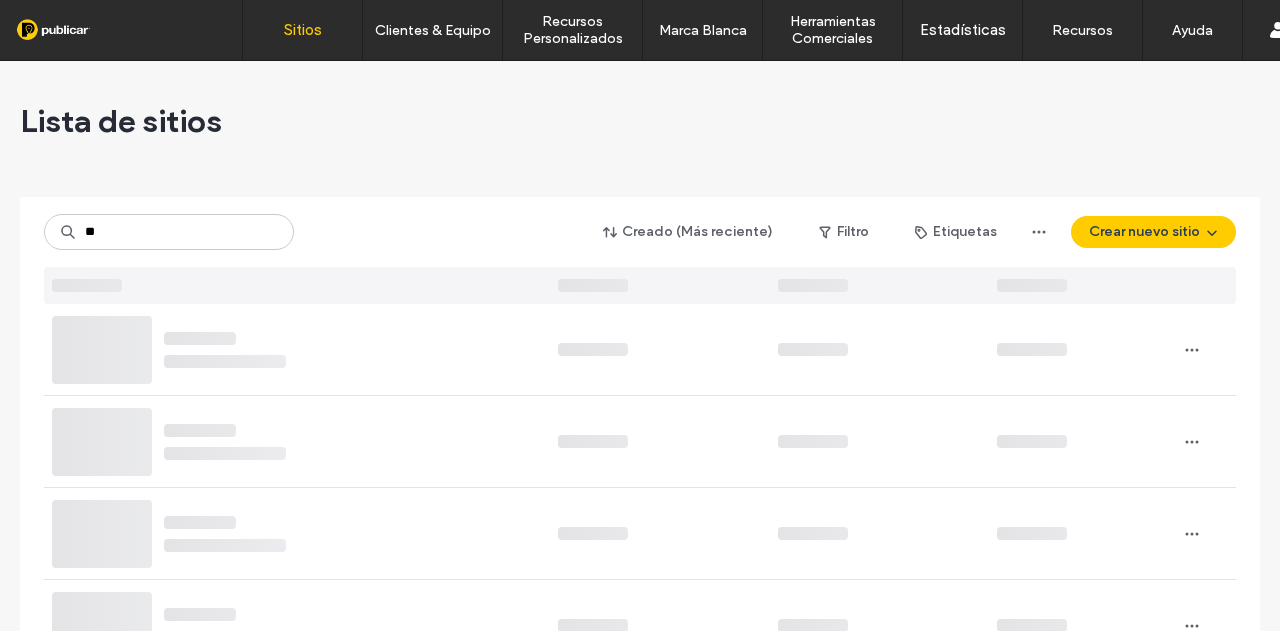 scroll, scrollTop: 0, scrollLeft: 0, axis: both 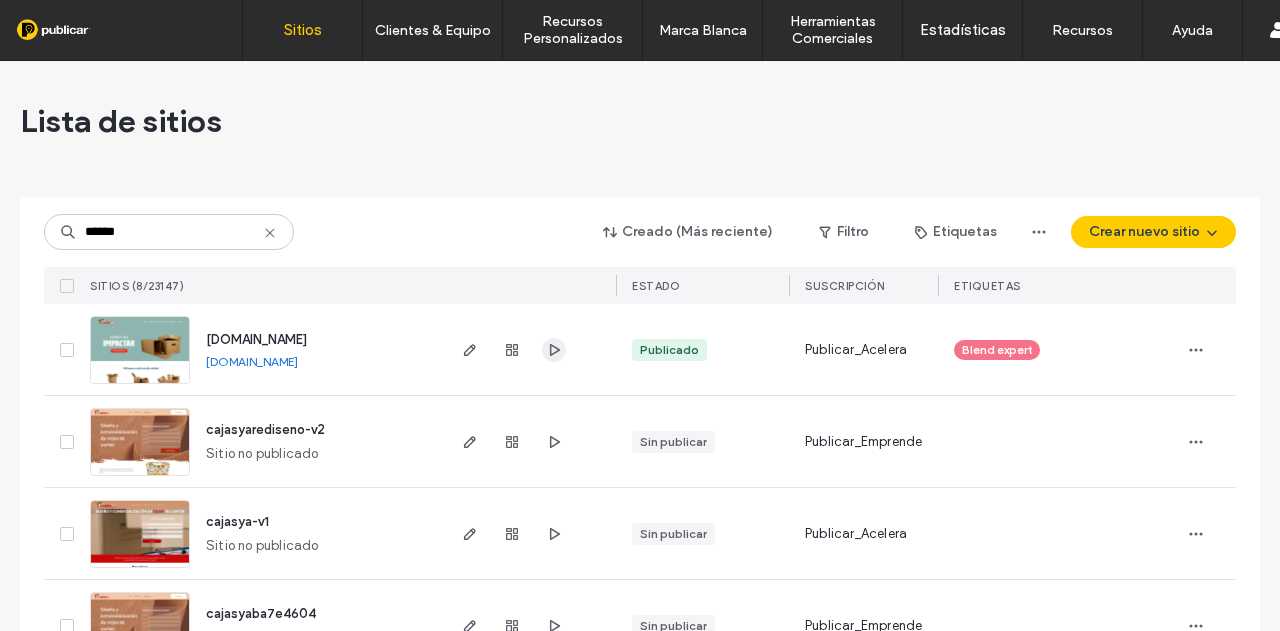 type on "******" 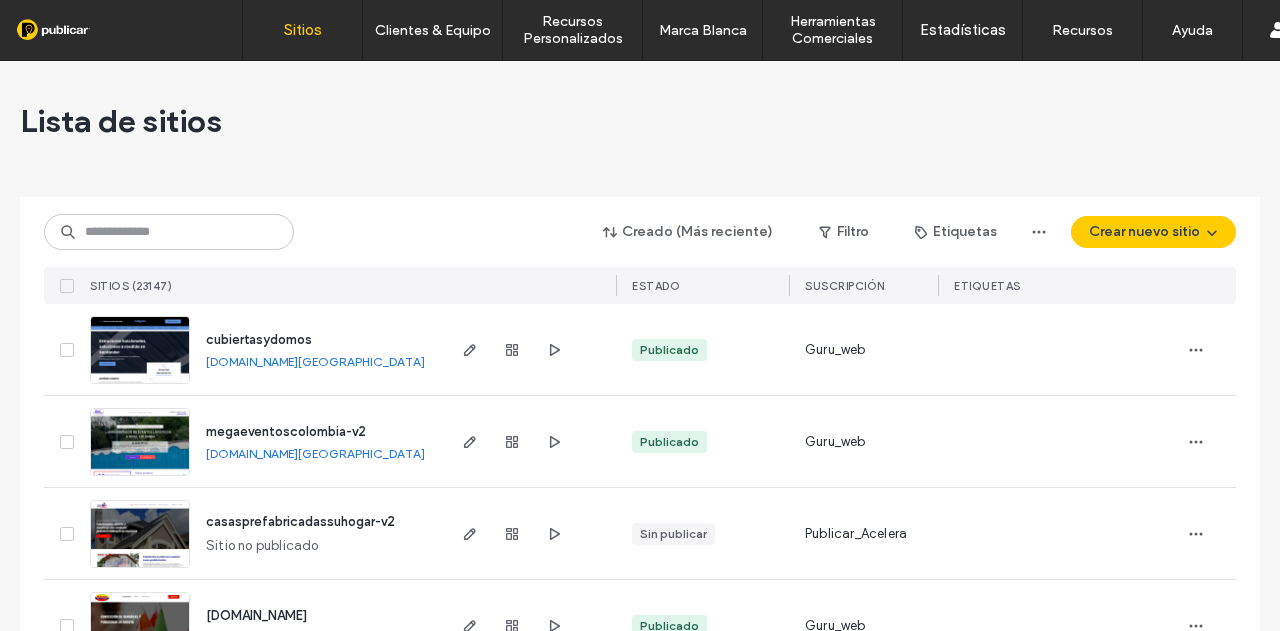scroll, scrollTop: 0, scrollLeft: 0, axis: both 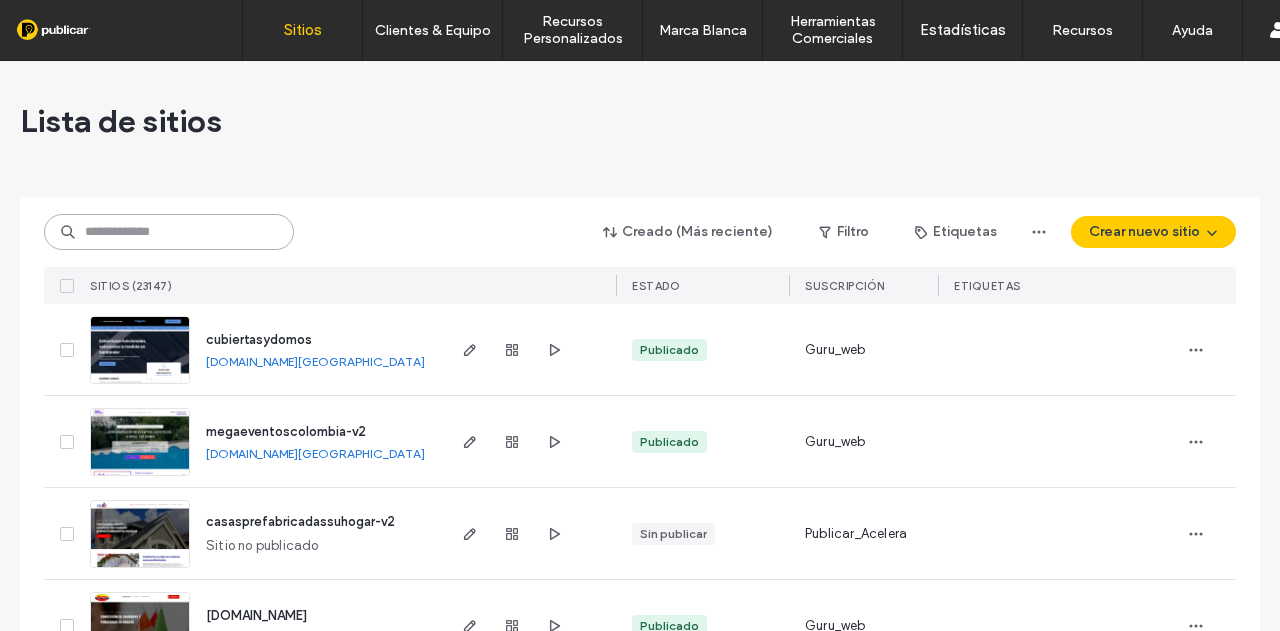 click at bounding box center (169, 232) 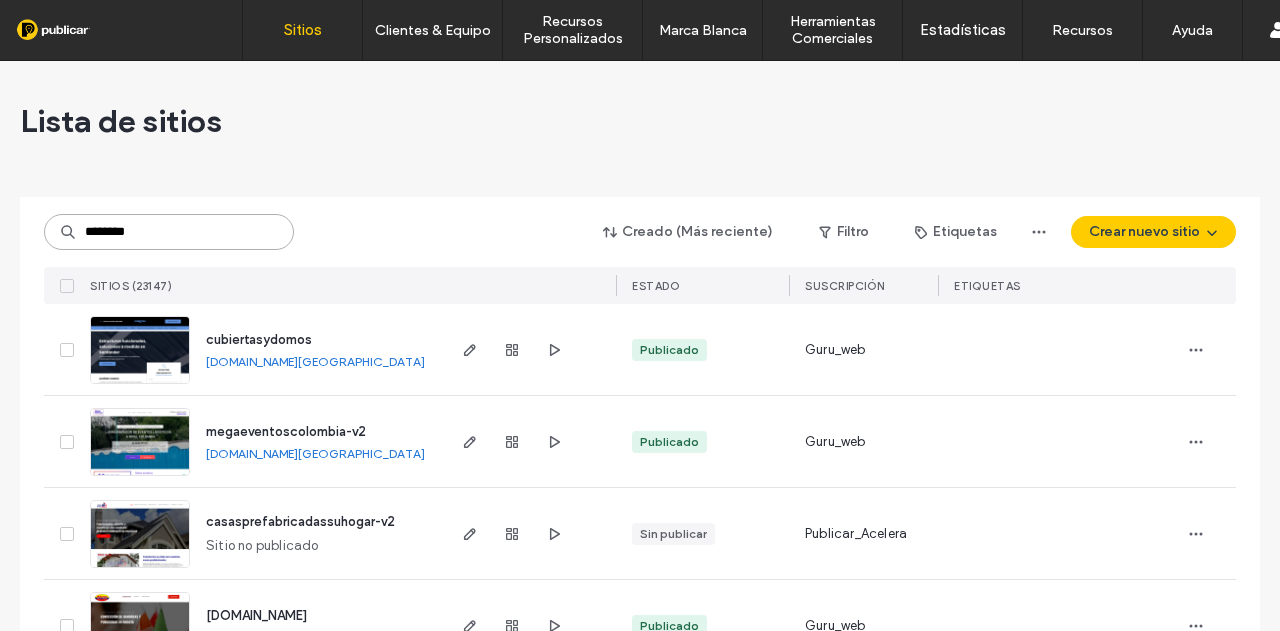 click on "********" at bounding box center [169, 232] 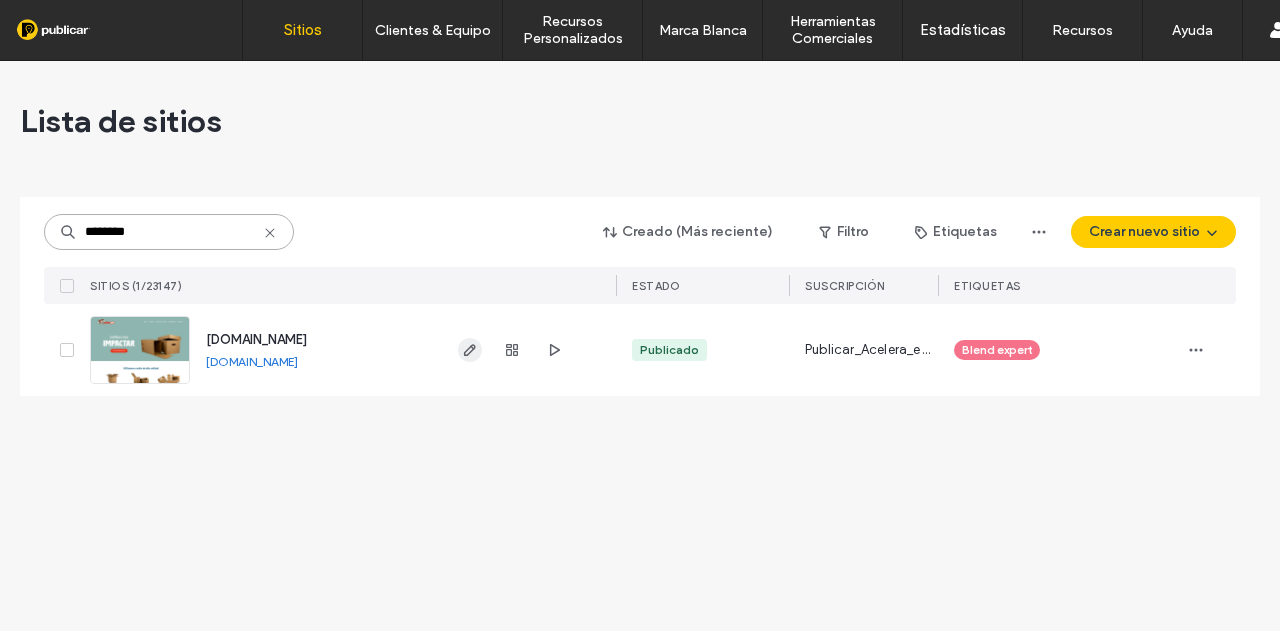 type on "********" 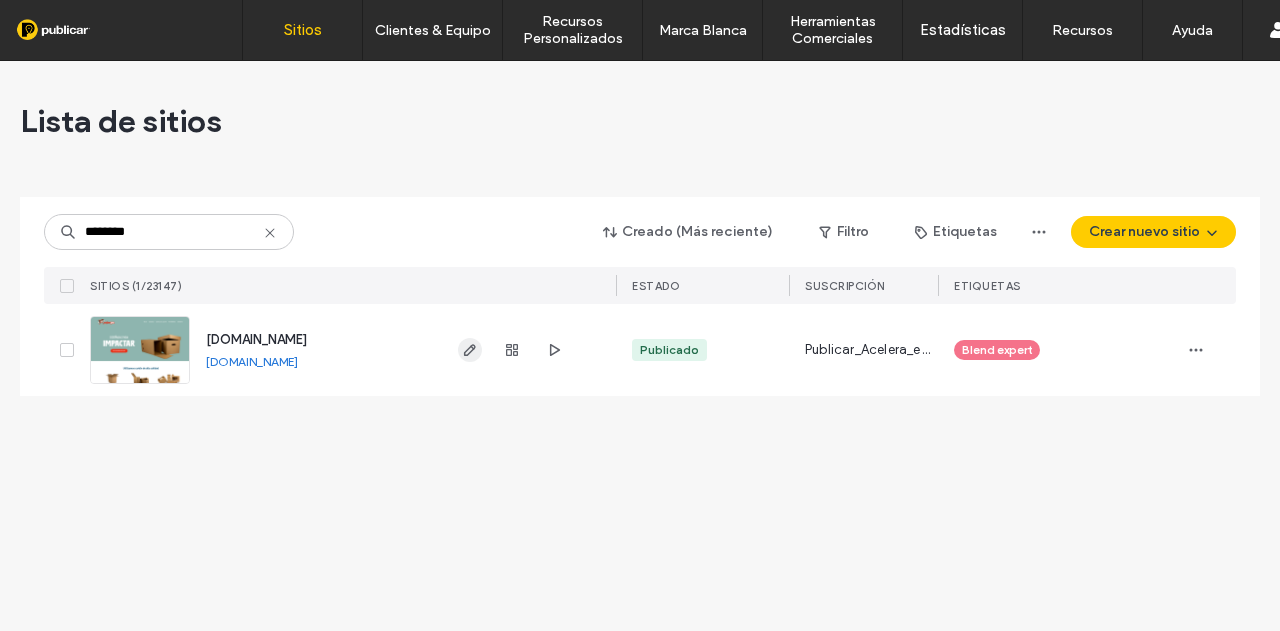 click 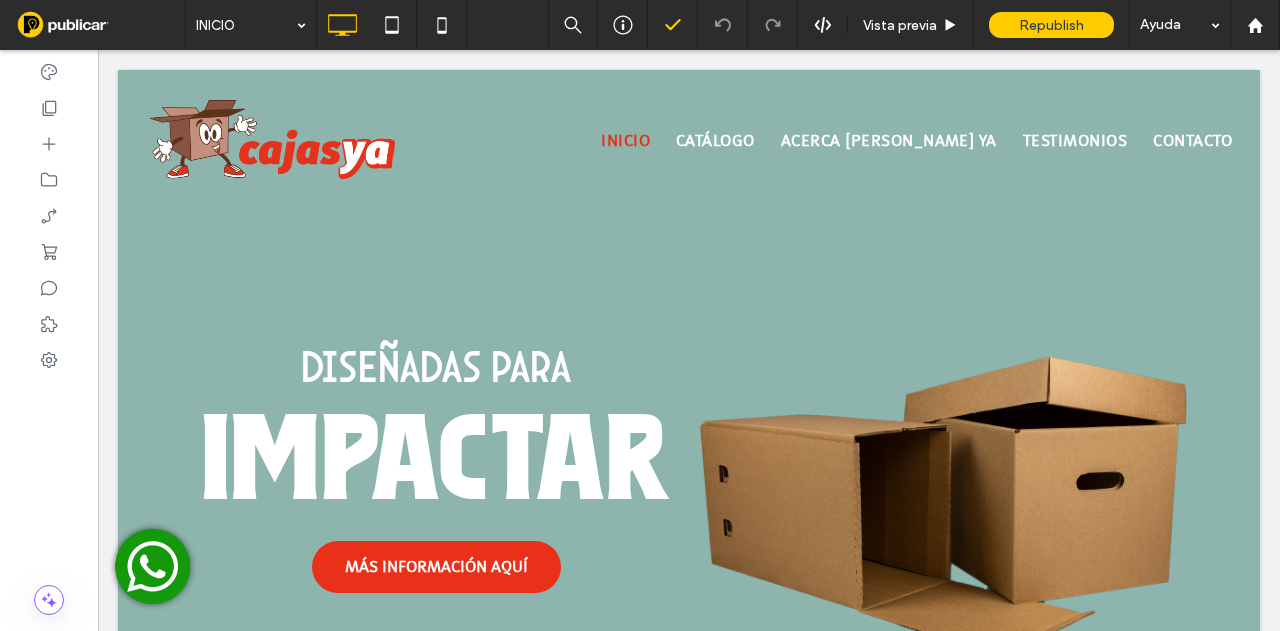 scroll, scrollTop: 0, scrollLeft: 0, axis: both 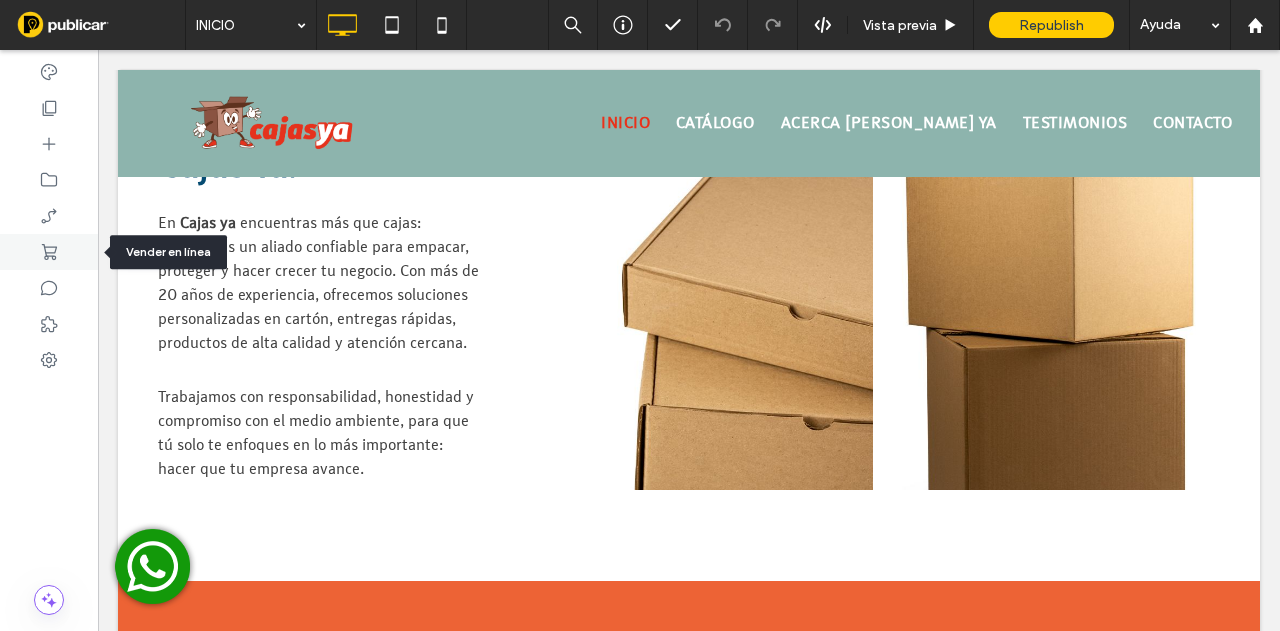 click at bounding box center (49, 252) 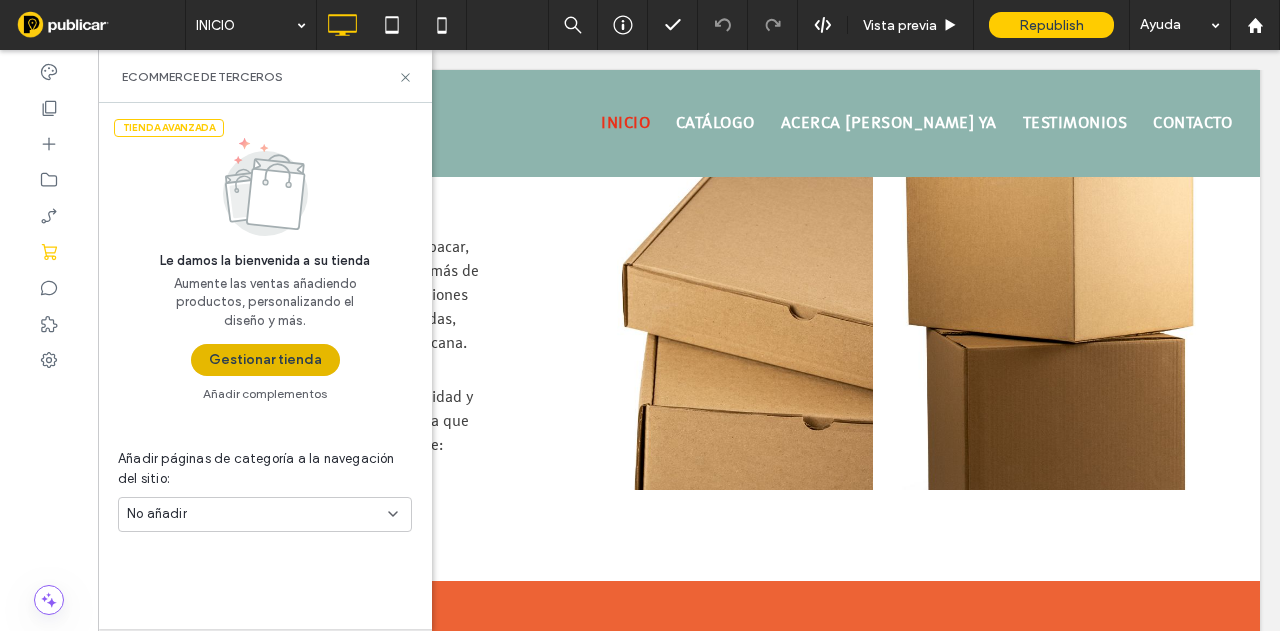 click on "Gestionar tienda" at bounding box center [265, 360] 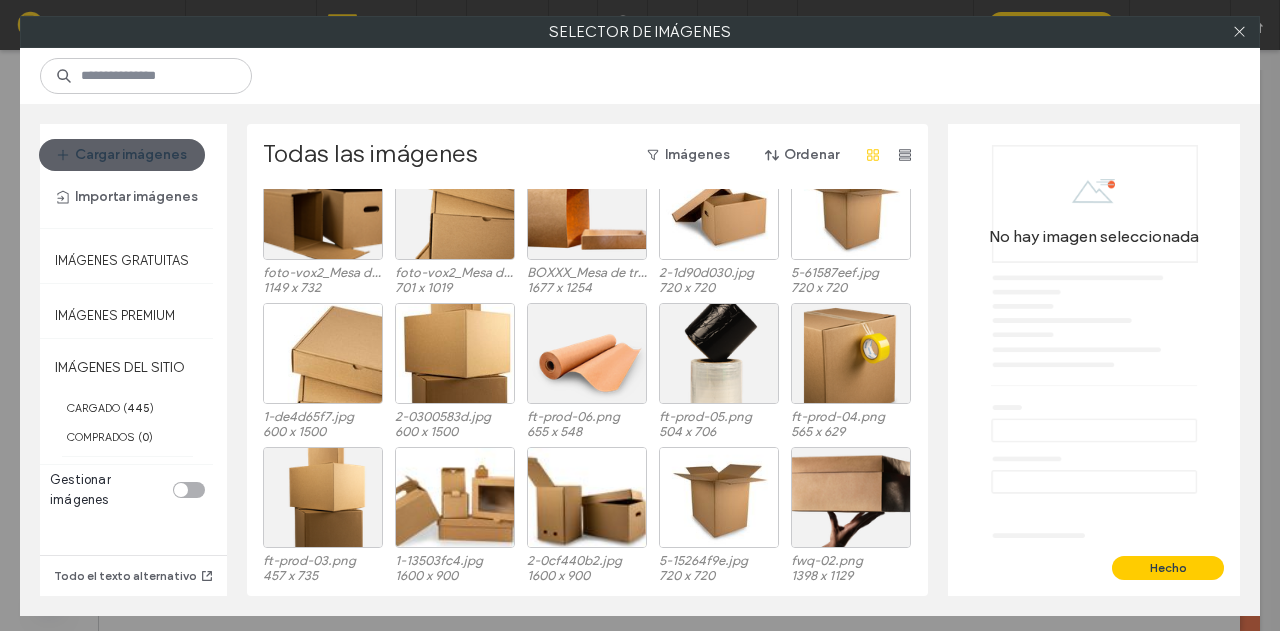 scroll, scrollTop: 228, scrollLeft: 0, axis: vertical 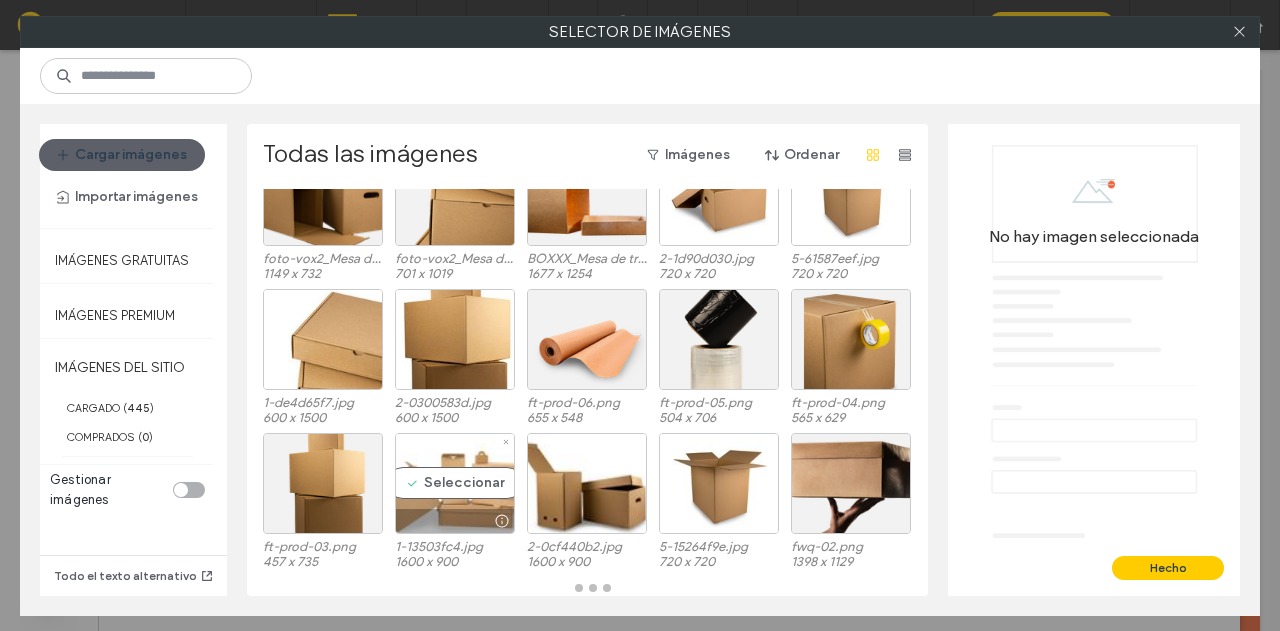 click on "Seleccionar" at bounding box center [455, 483] 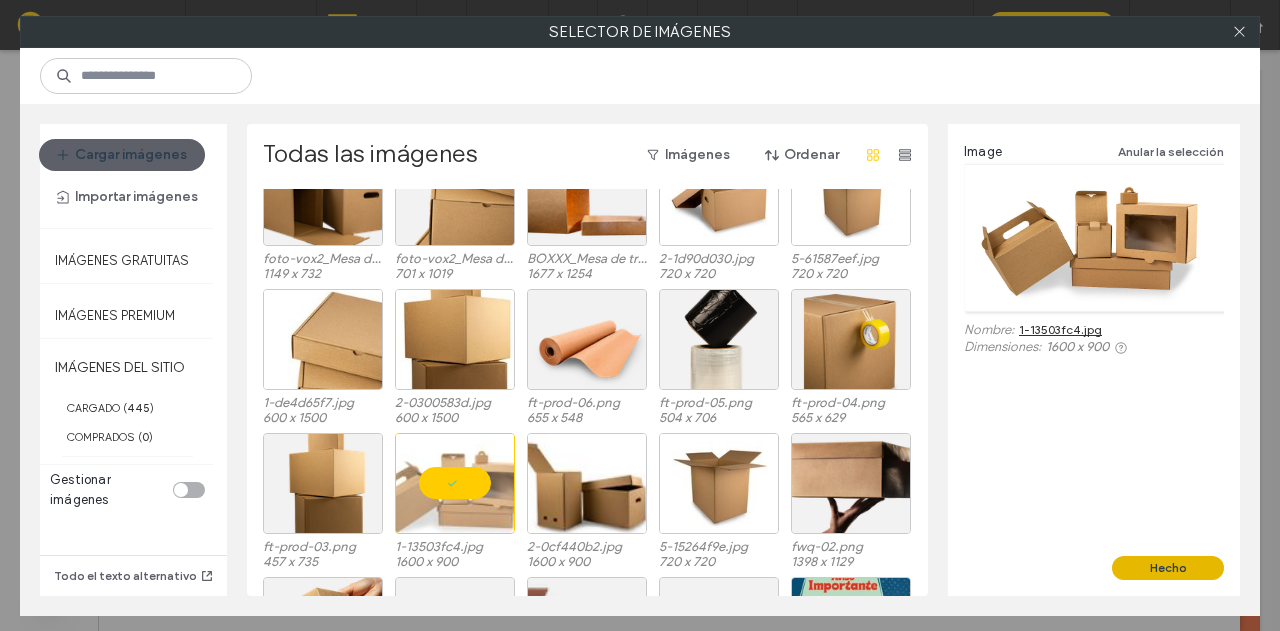 click on "Hecho" at bounding box center [1168, 568] 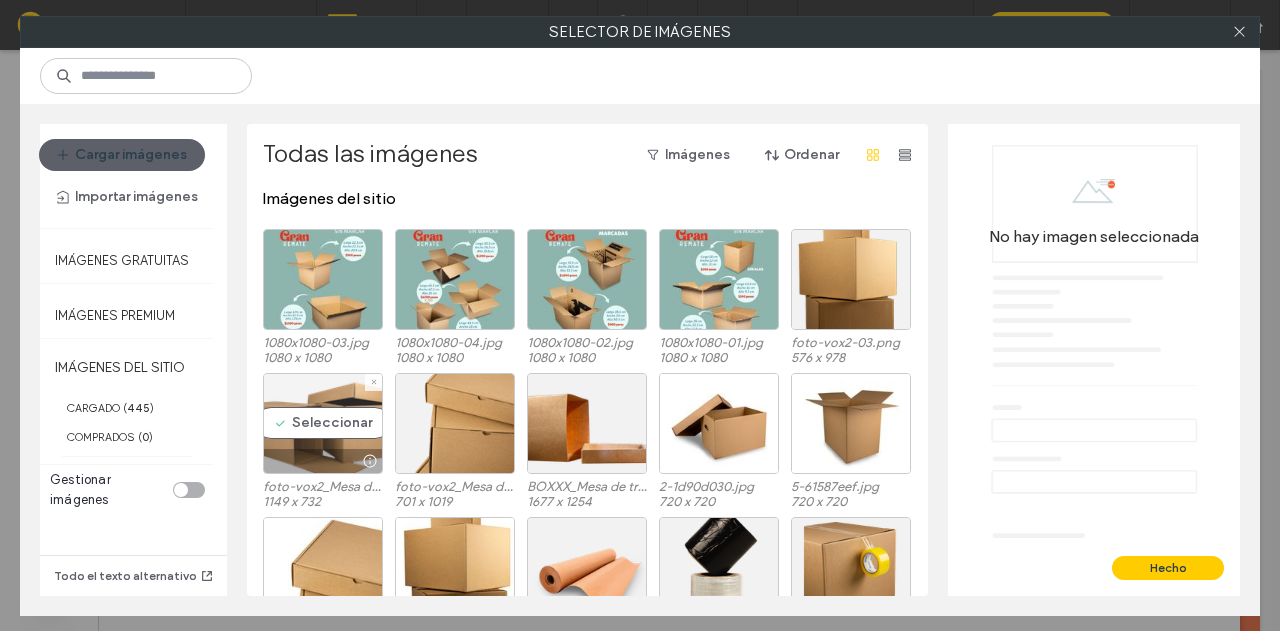 click on "Seleccionar" at bounding box center (323, 423) 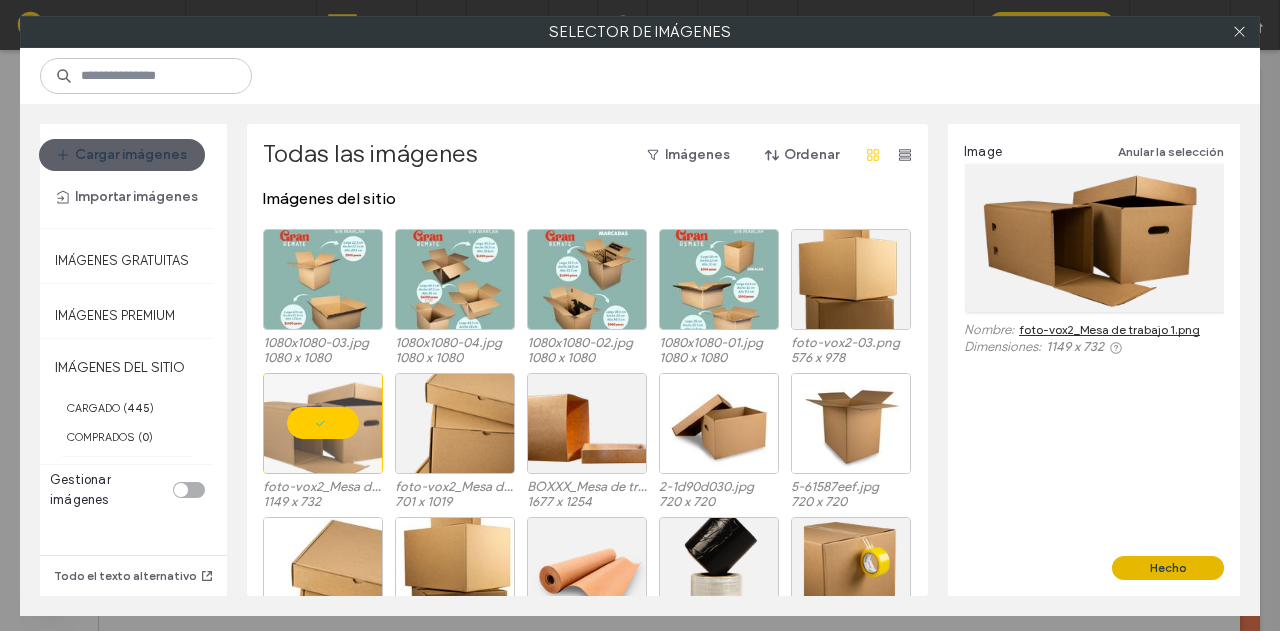 click on "Hecho" at bounding box center (1168, 568) 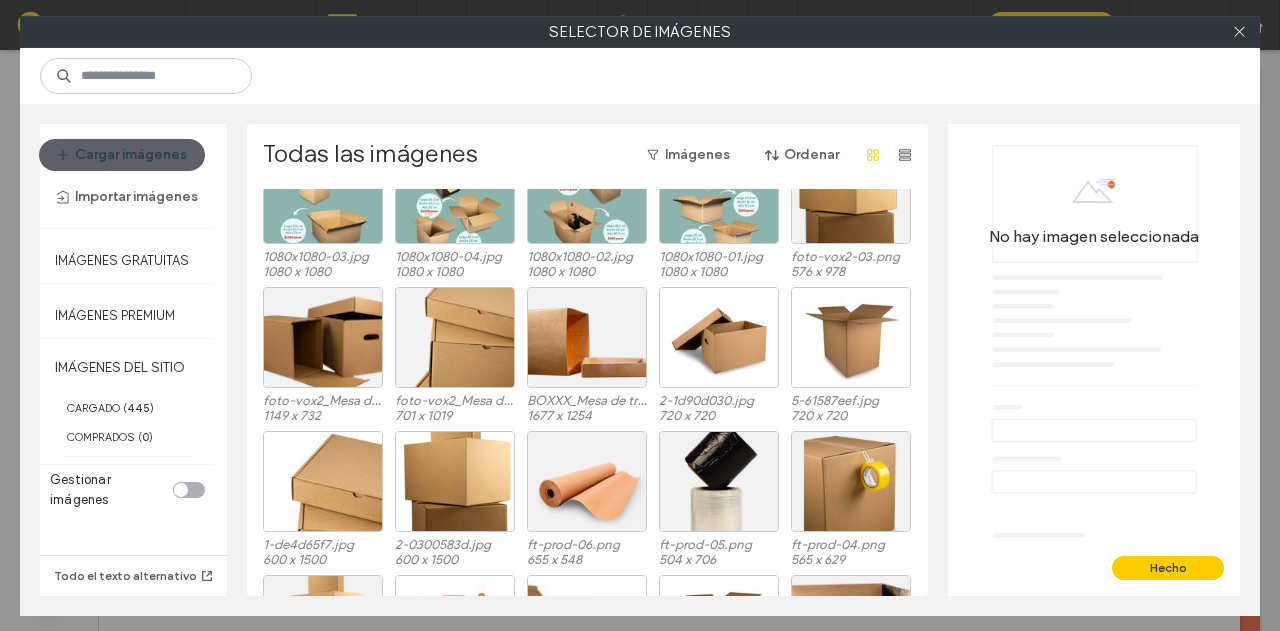 scroll, scrollTop: 200, scrollLeft: 0, axis: vertical 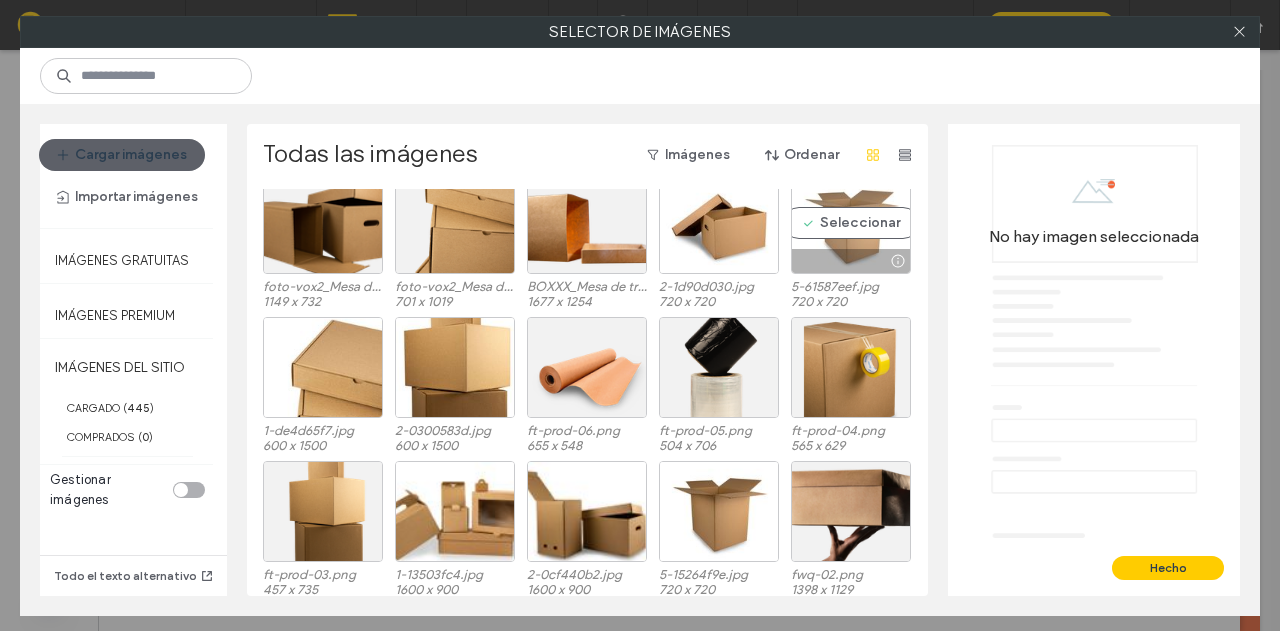 click on "Seleccionar" at bounding box center [851, 223] 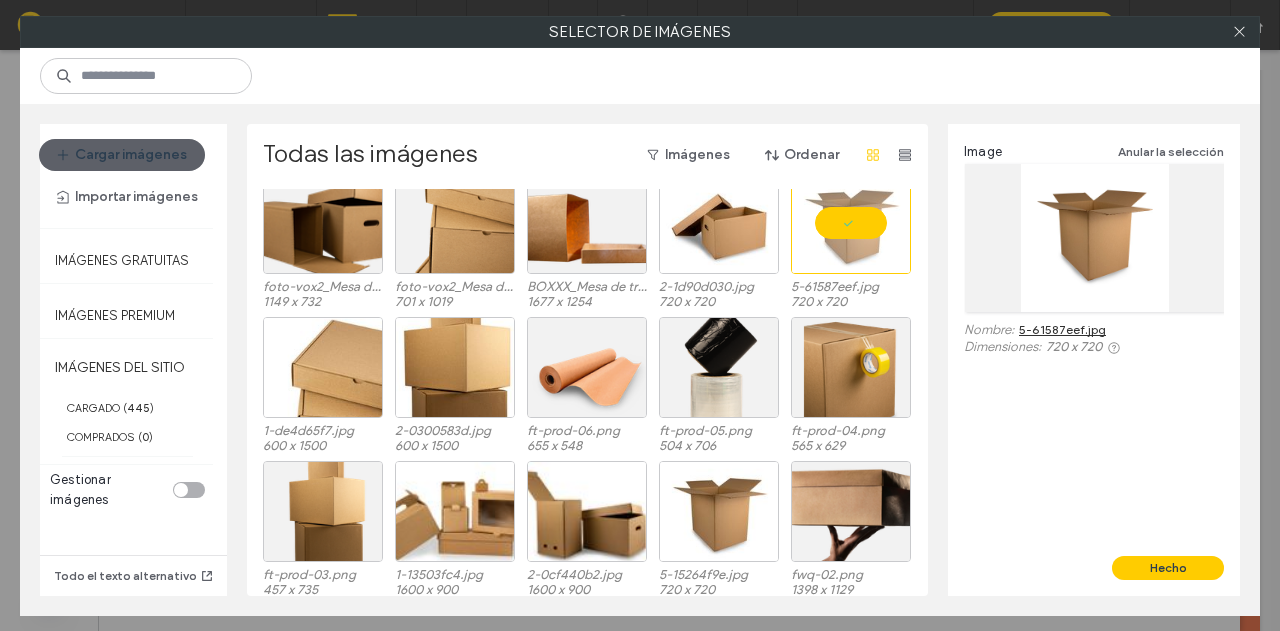 click on "Hecho" at bounding box center [1168, 568] 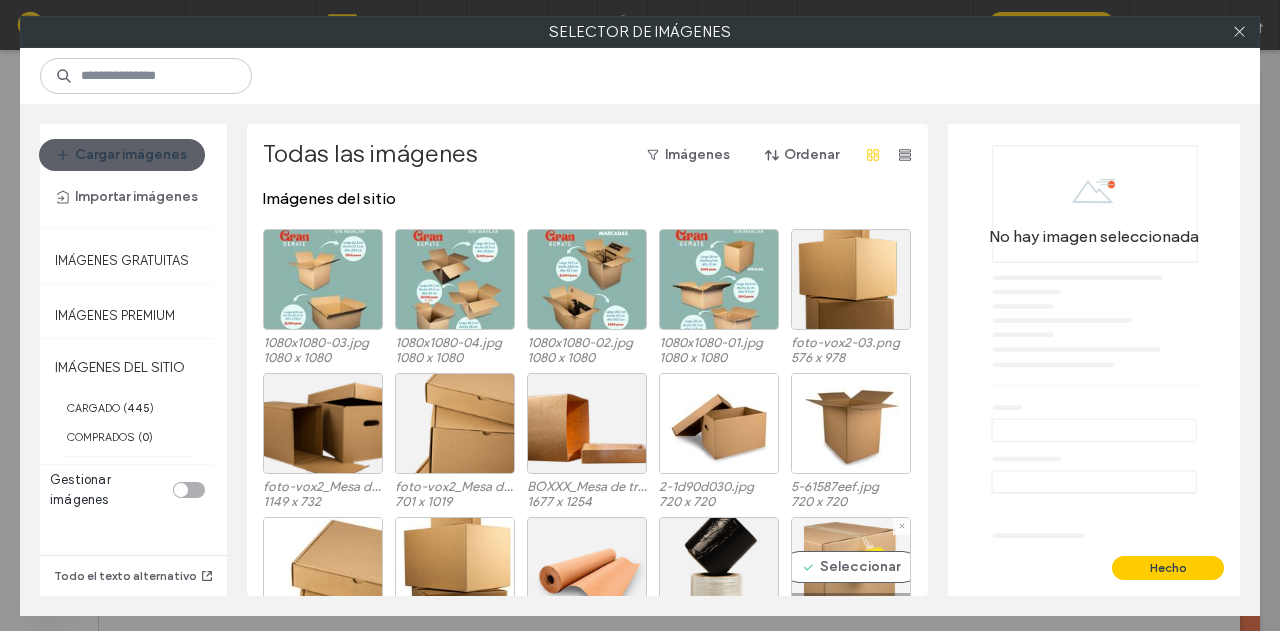 click on "Seleccionar" at bounding box center [851, 567] 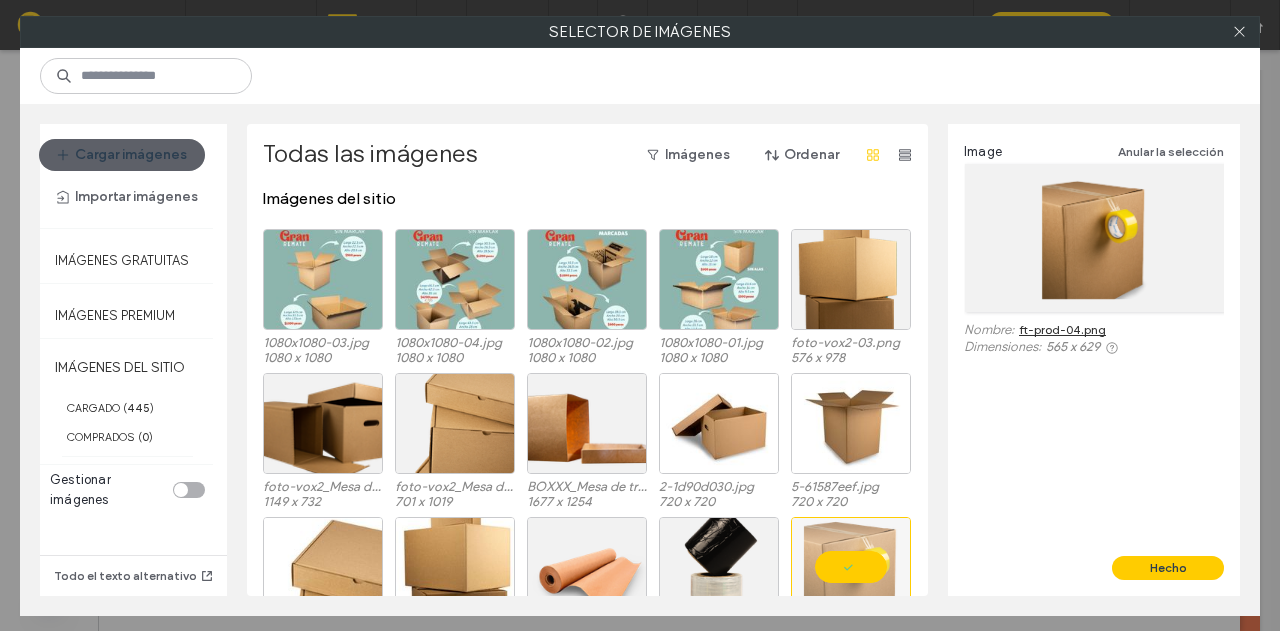click on "Hecho" at bounding box center [1094, 568] 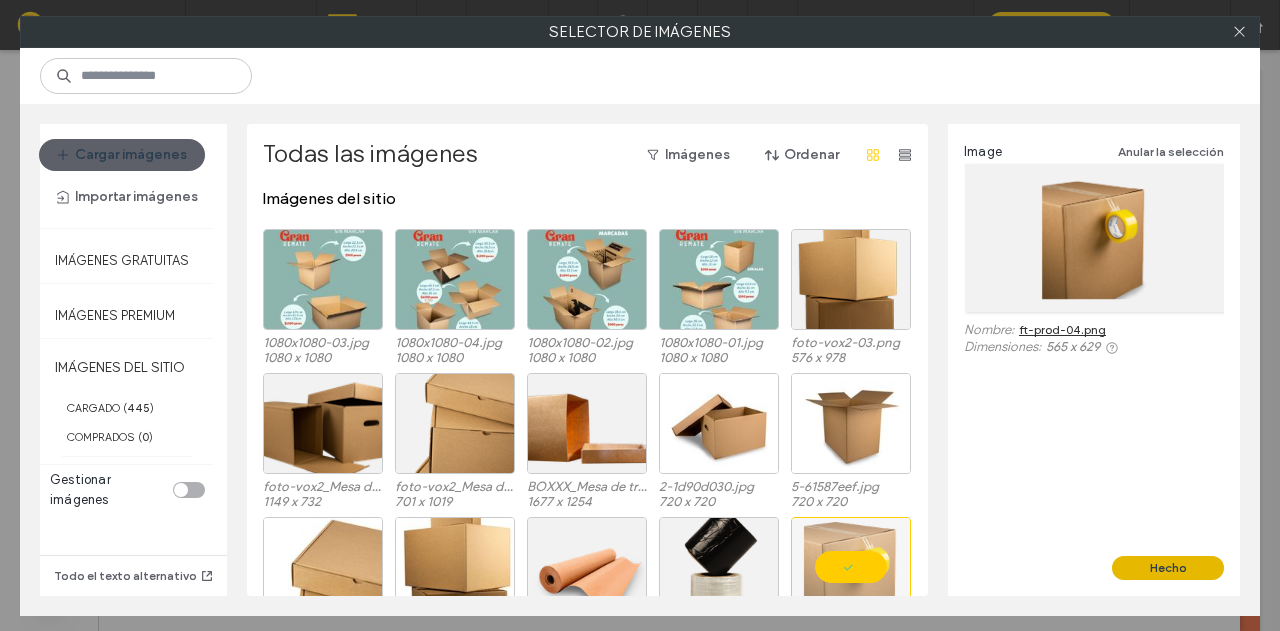 click on "Hecho" at bounding box center [1168, 568] 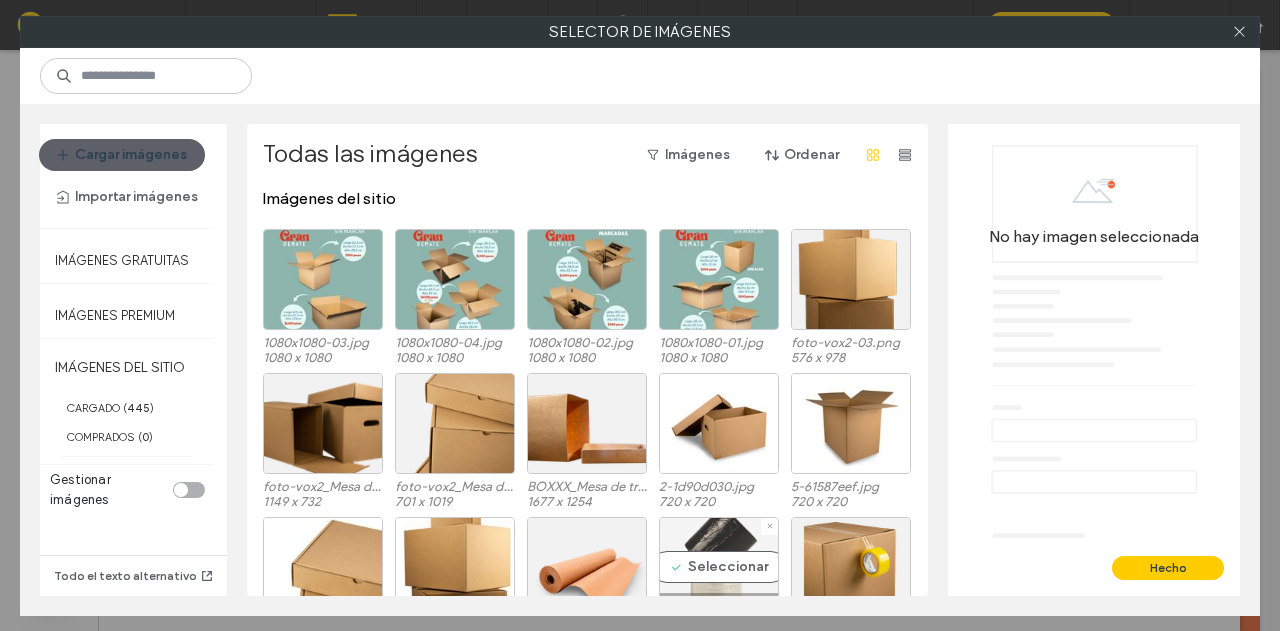click on "Seleccionar" at bounding box center [719, 567] 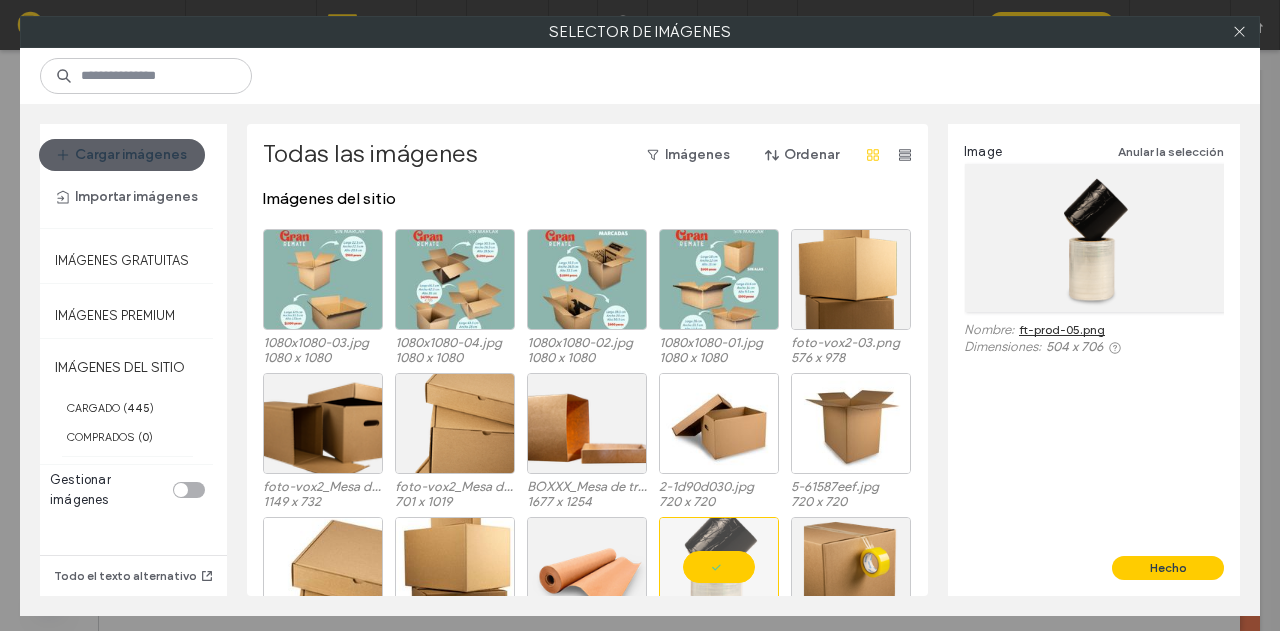 click on "Hecho" at bounding box center (1168, 568) 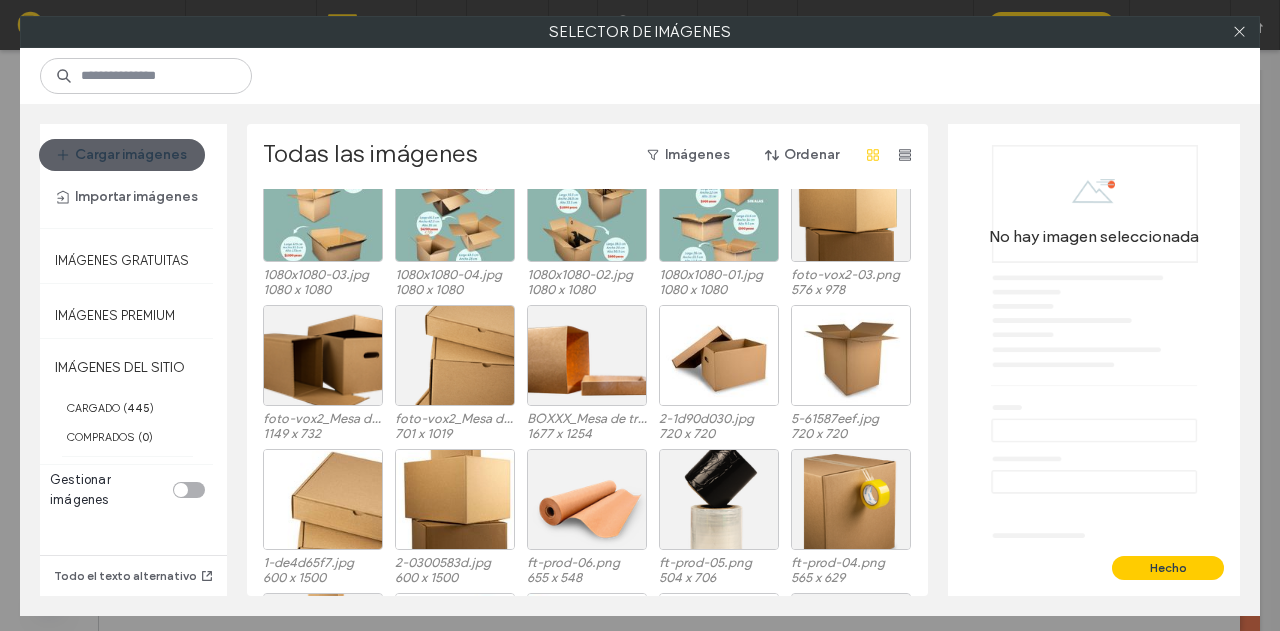 scroll, scrollTop: 100, scrollLeft: 0, axis: vertical 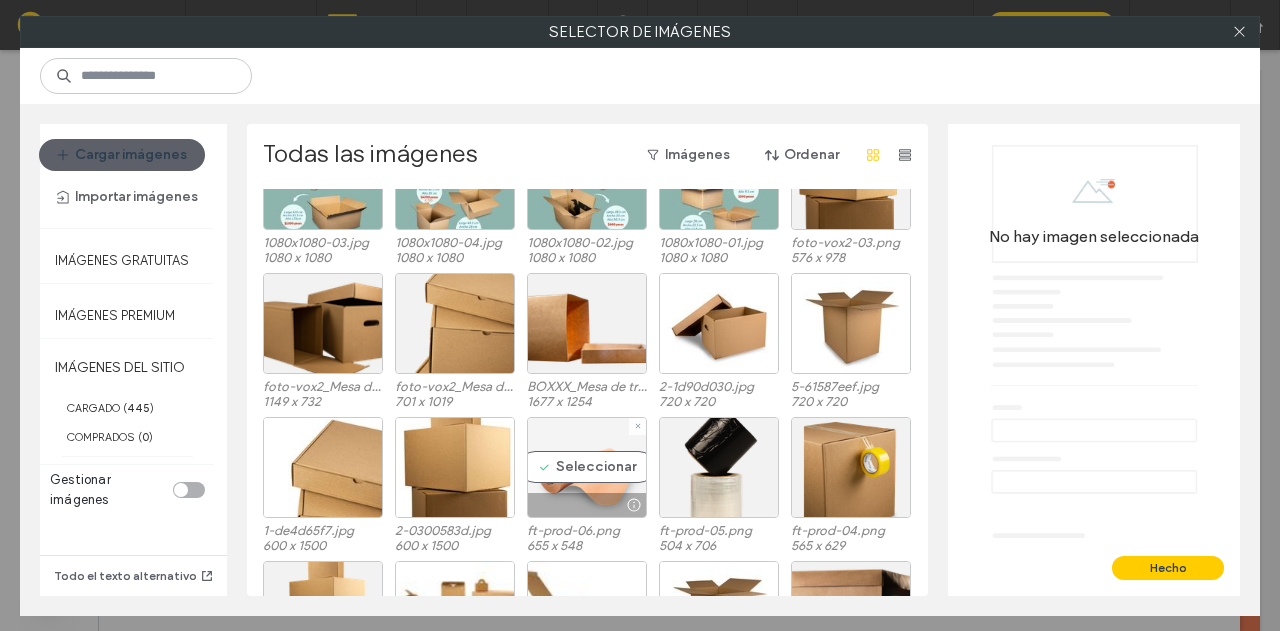 click on "Seleccionar" at bounding box center (587, 467) 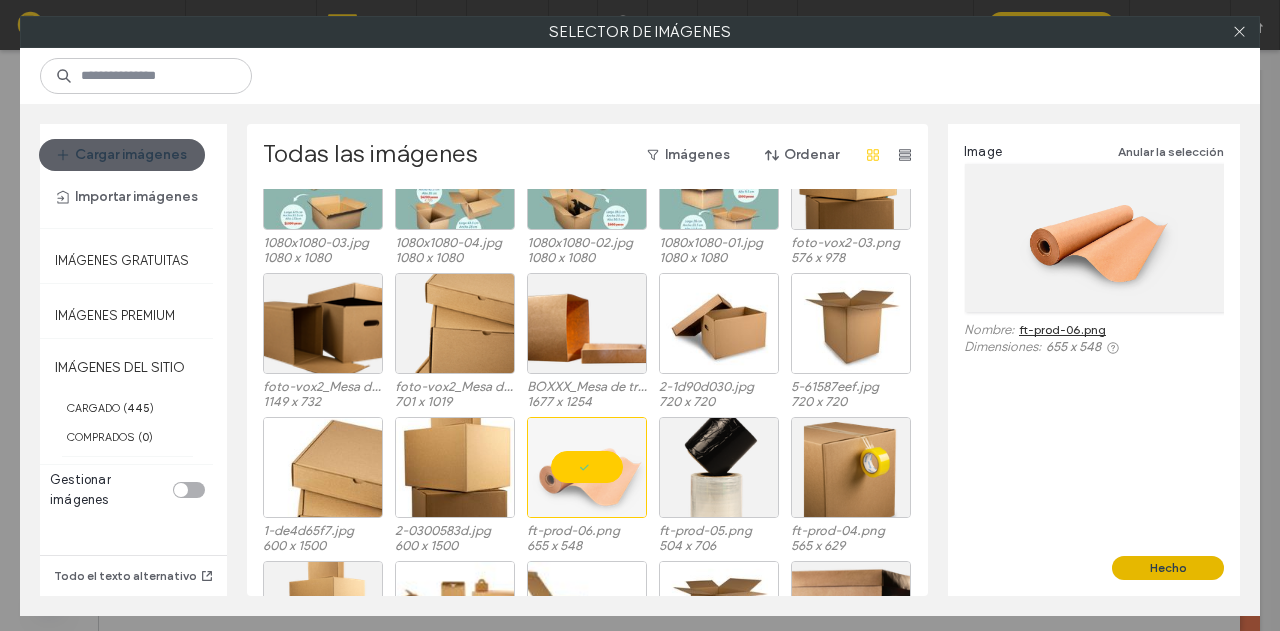 click on "Hecho" at bounding box center (1168, 568) 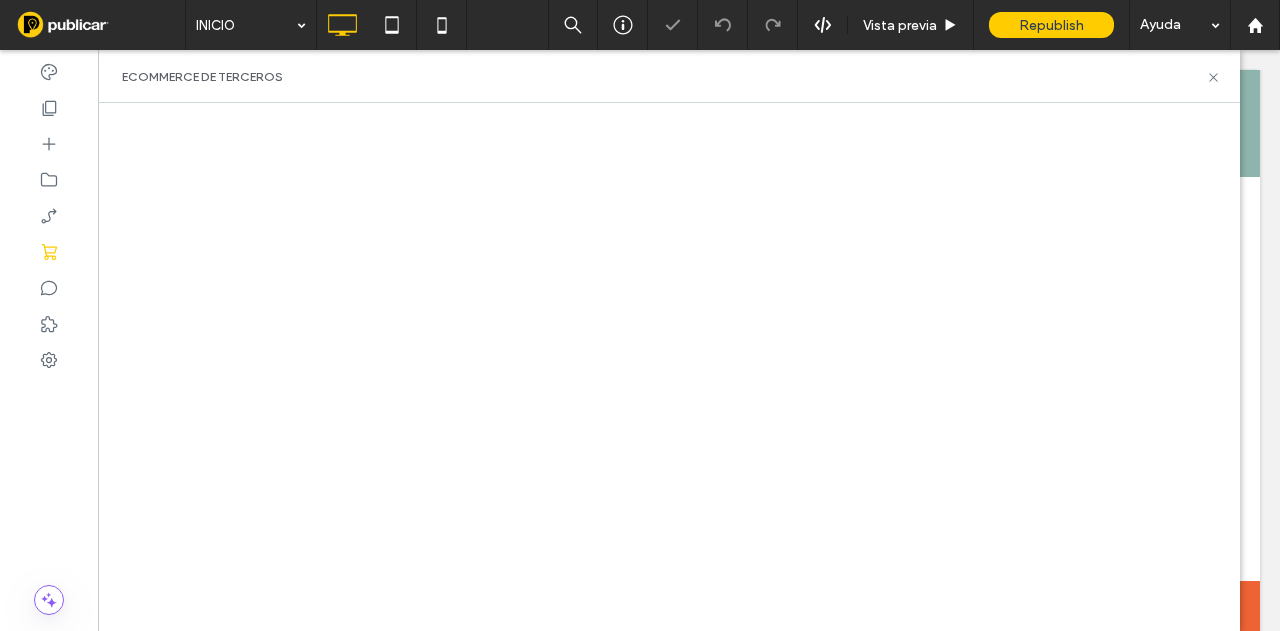 click at bounding box center [669, 367] 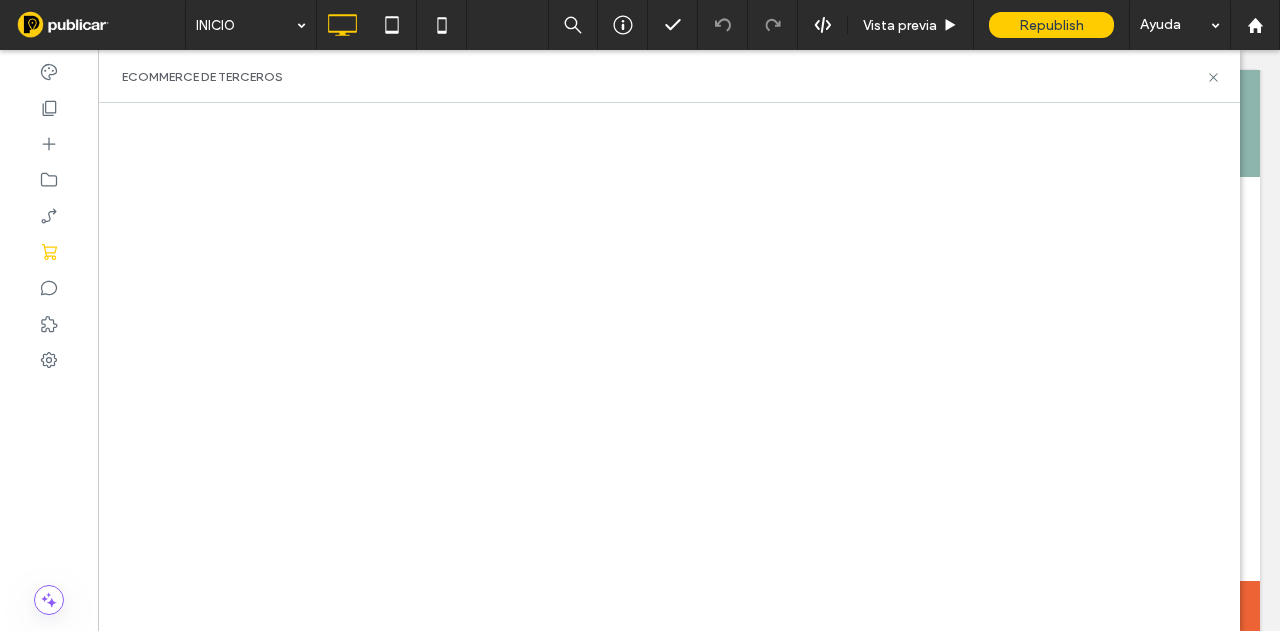 click on "eCommerce de terceros" at bounding box center (669, 76) 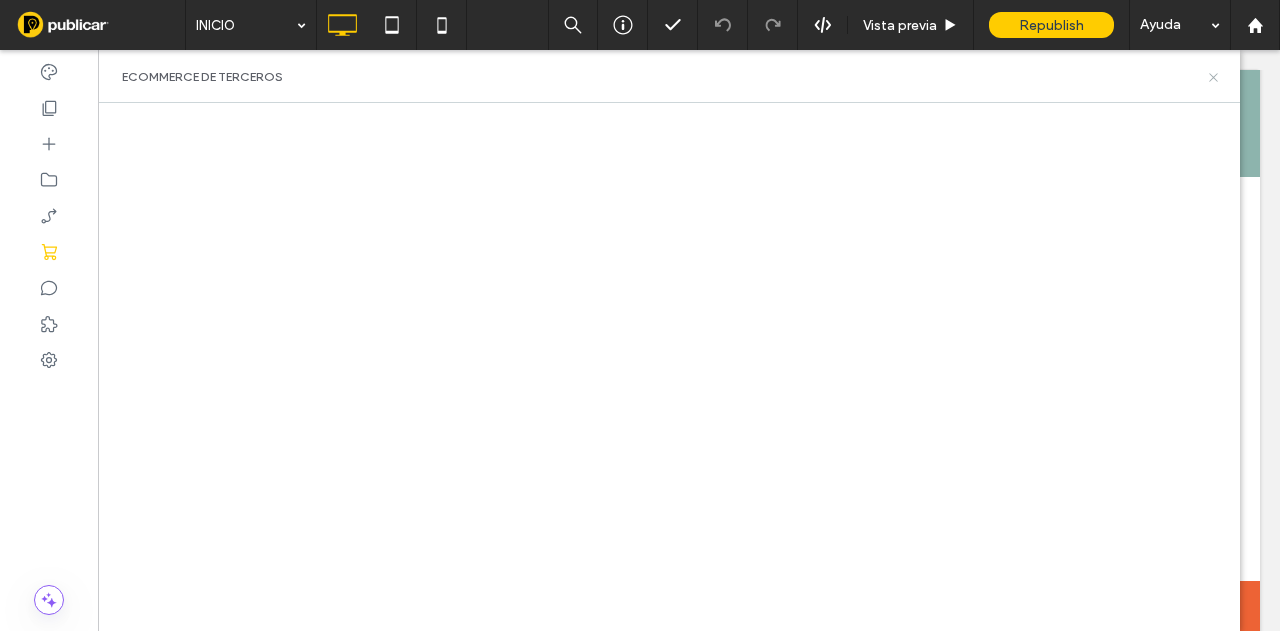 drag, startPoint x: 1212, startPoint y: 76, endPoint x: 569, endPoint y: 68, distance: 643.04974 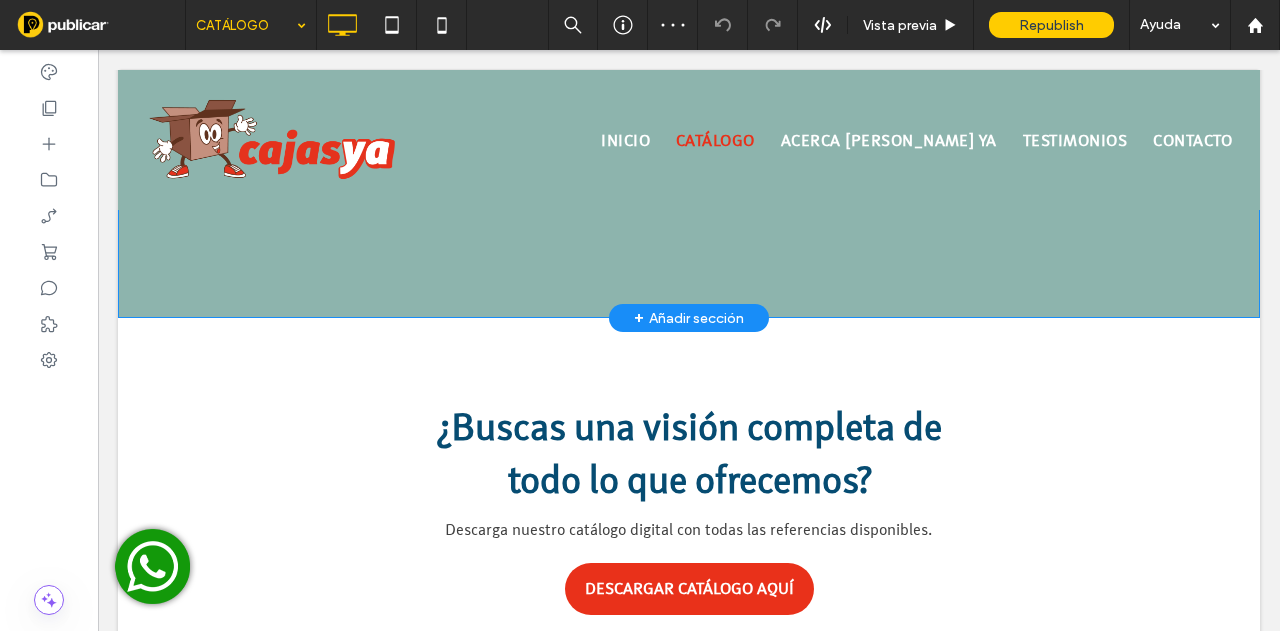 scroll, scrollTop: 0, scrollLeft: 0, axis: both 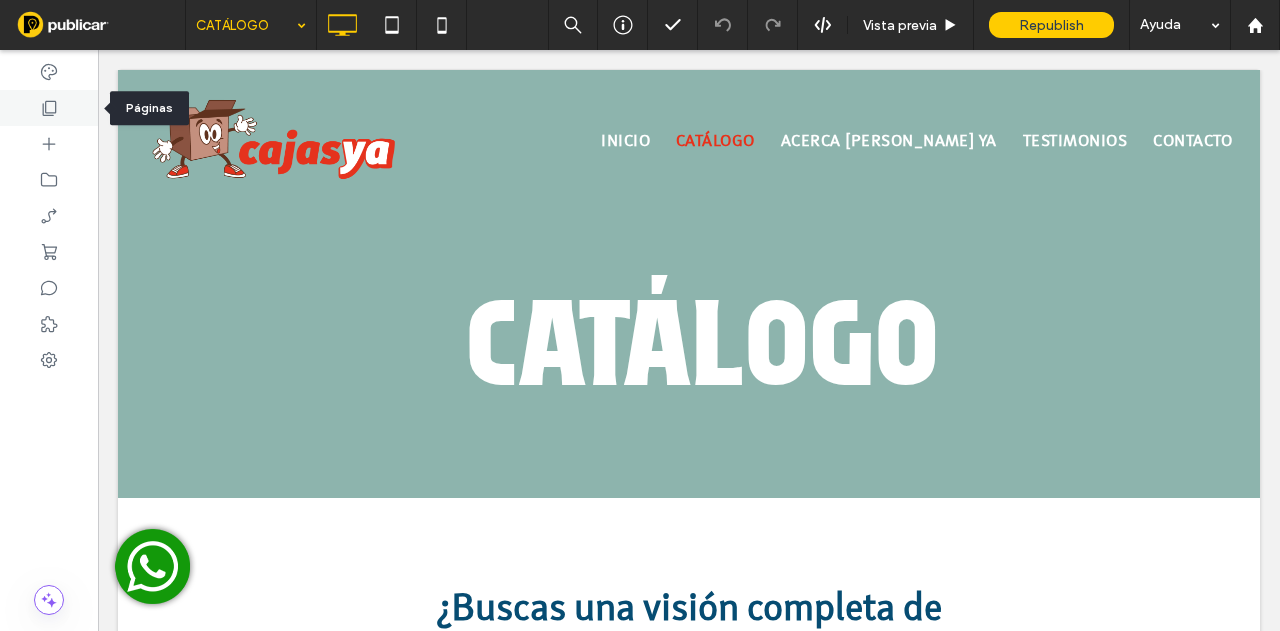 click at bounding box center (49, 108) 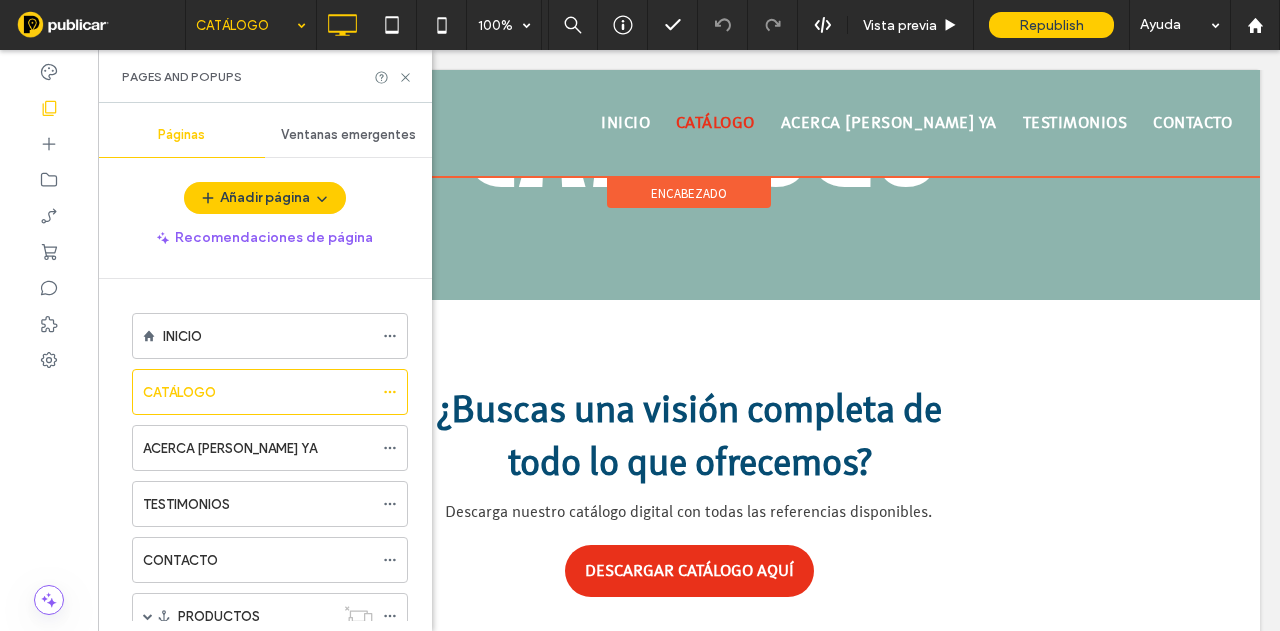 scroll, scrollTop: 200, scrollLeft: 0, axis: vertical 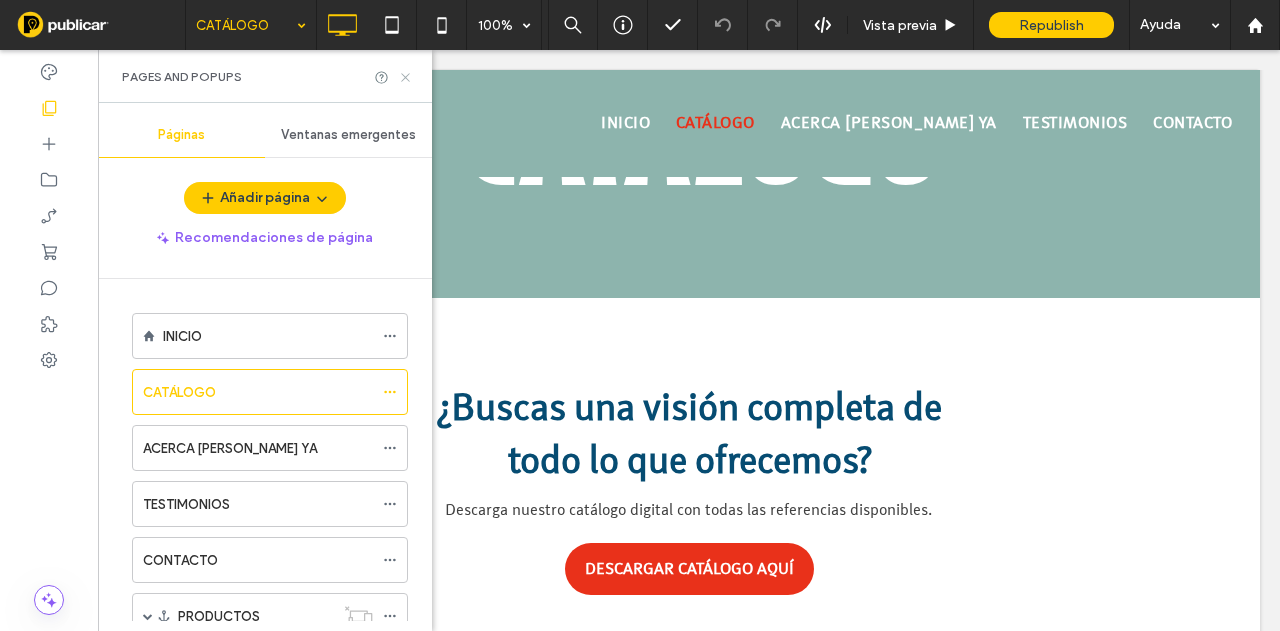 click 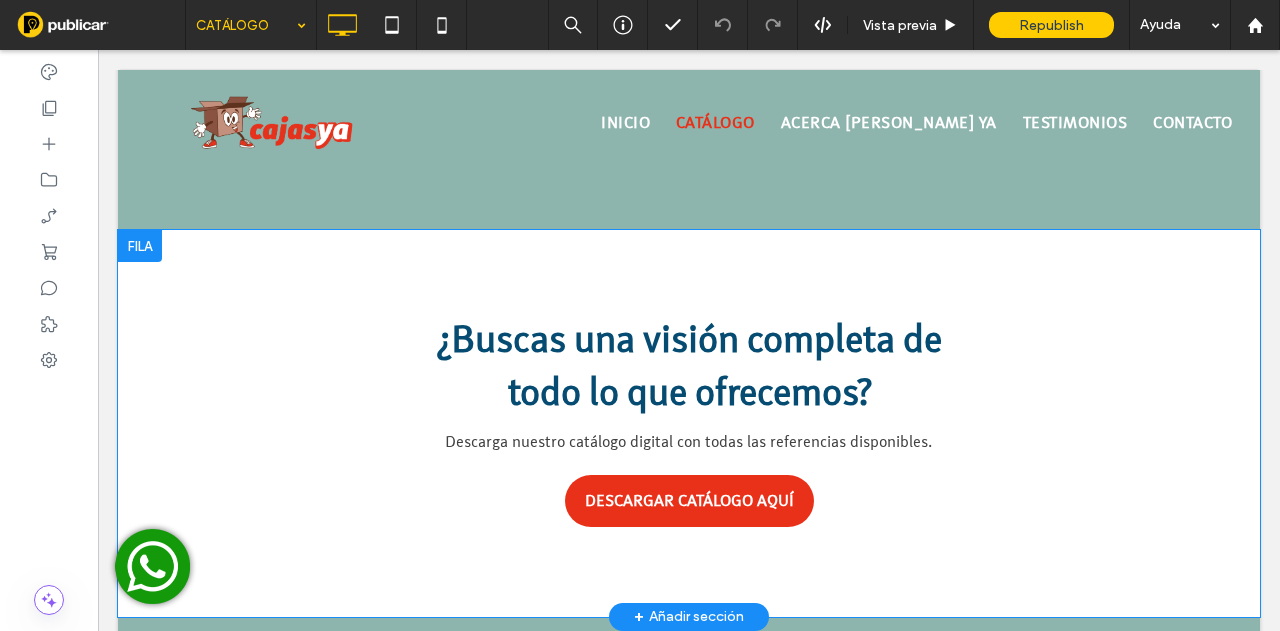 scroll, scrollTop: 300, scrollLeft: 0, axis: vertical 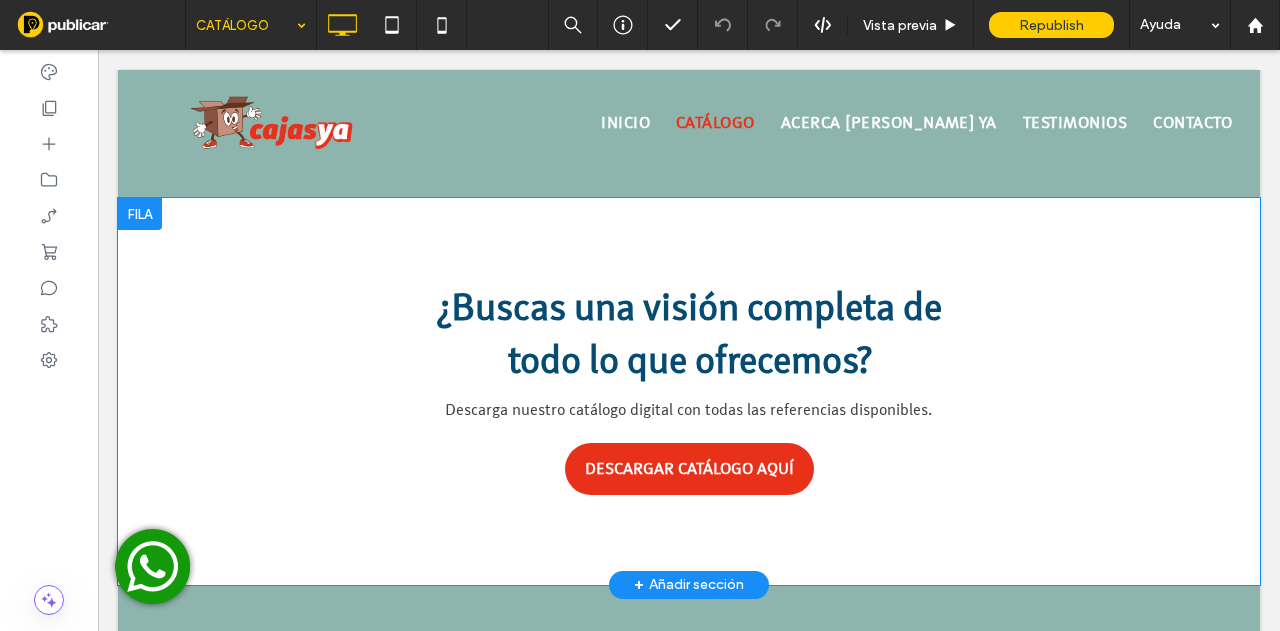 click at bounding box center [140, 214] 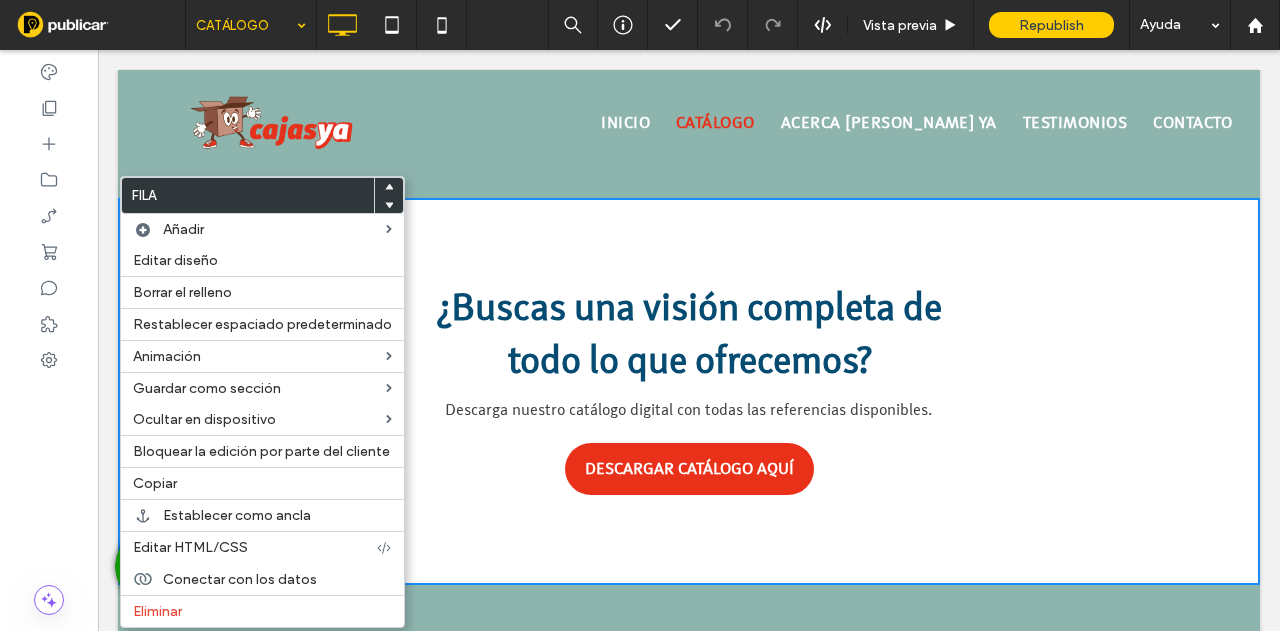 click on "¿Buscas una visión completa de todo lo que ofrecemos?
Descarga nuestro catálogo digital con todas las referencias disponibles.
DESCARGAR CATÁLOGO AQUÍ
Click To Paste
Fila + Añadir sección" at bounding box center (689, 391) 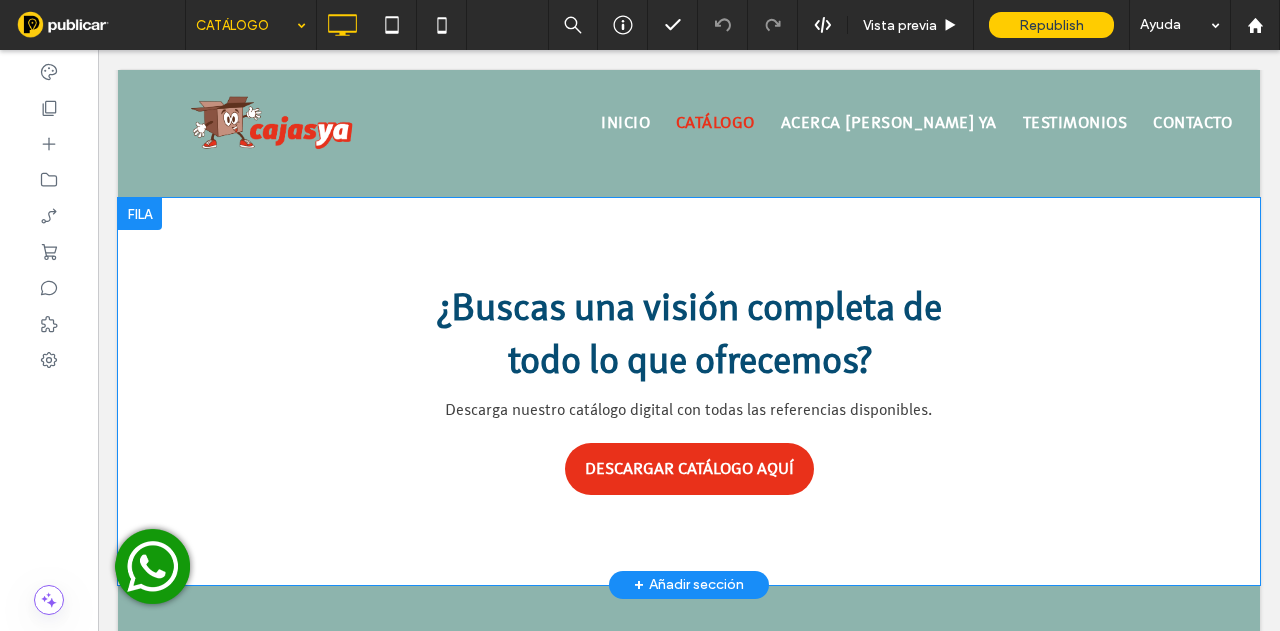 click at bounding box center [140, 214] 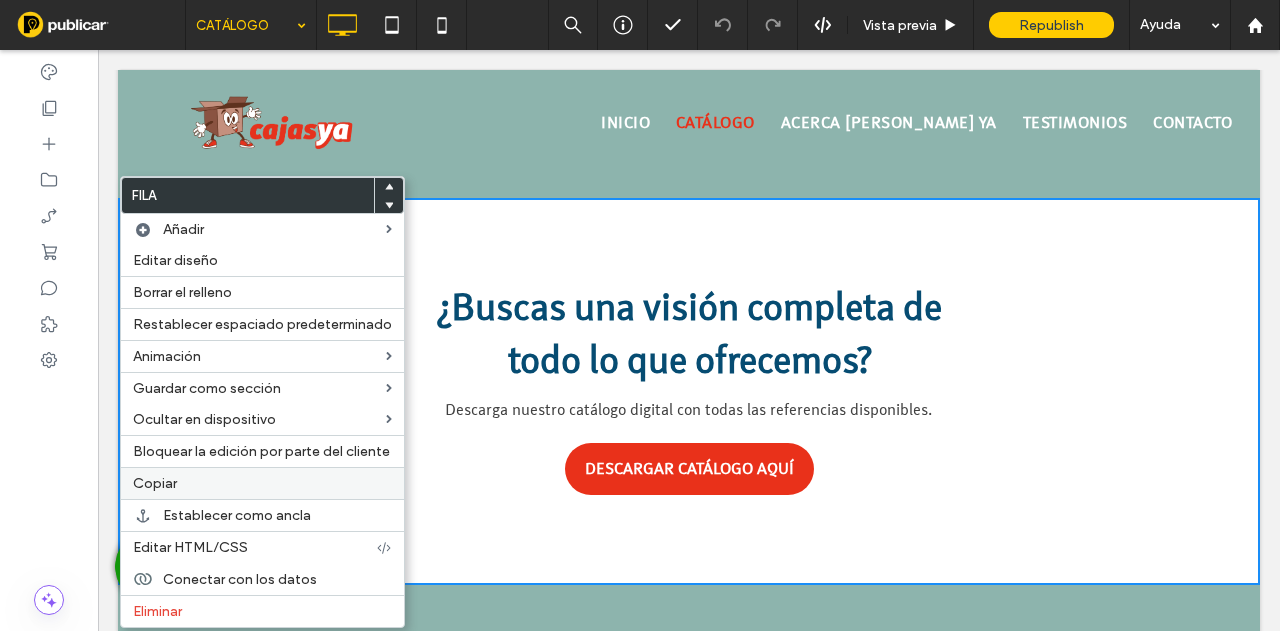 click on "Copiar" at bounding box center [262, 483] 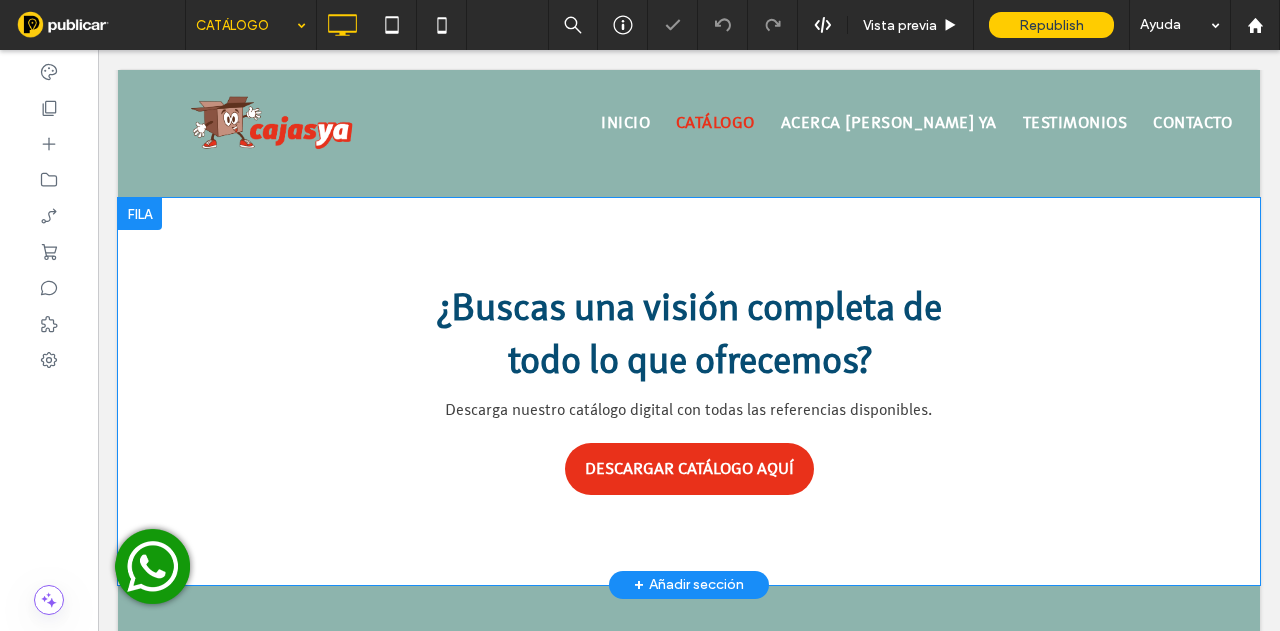 click at bounding box center (140, 214) 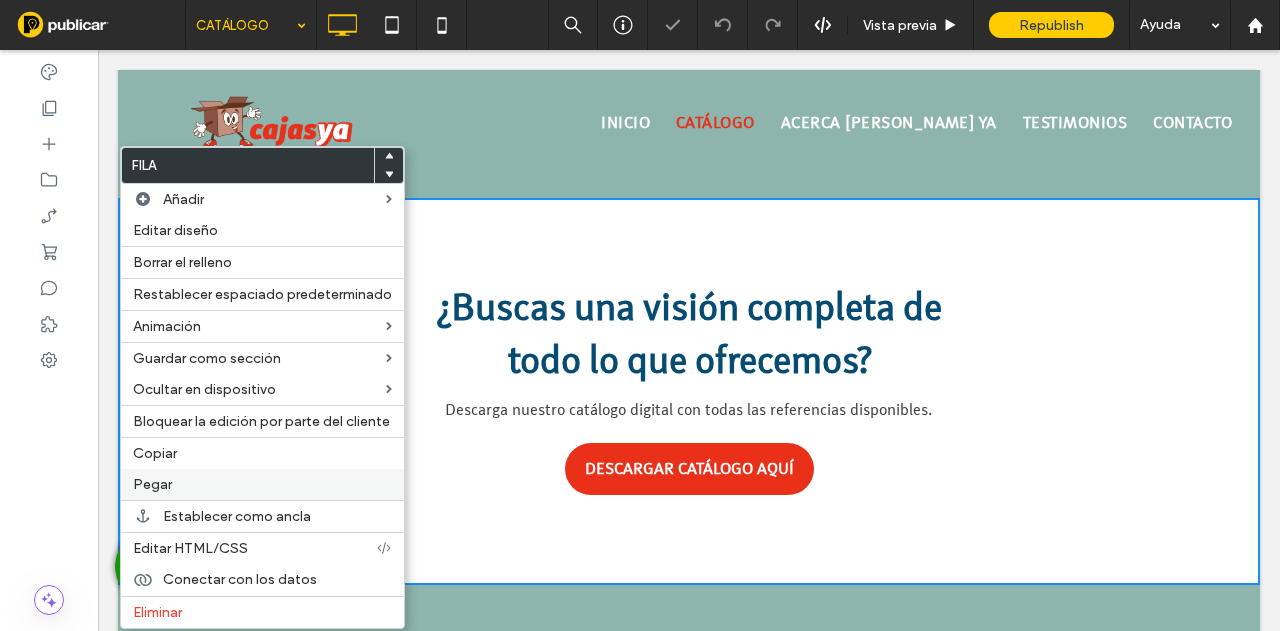 click on "Pegar" at bounding box center [262, 484] 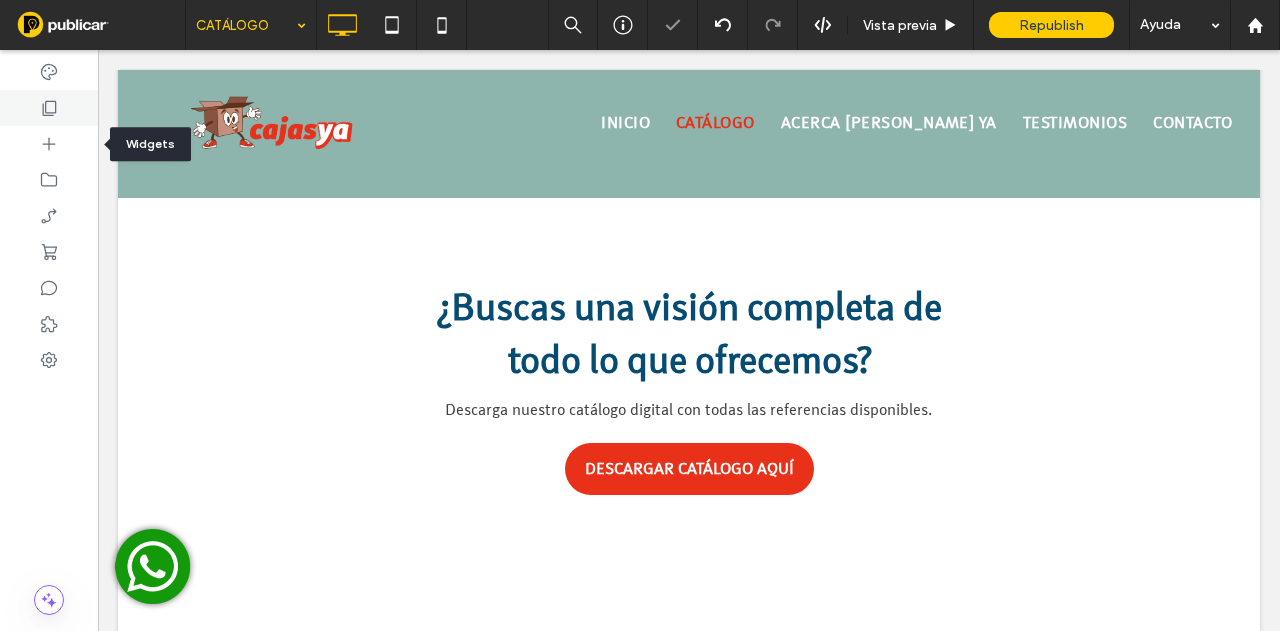 click 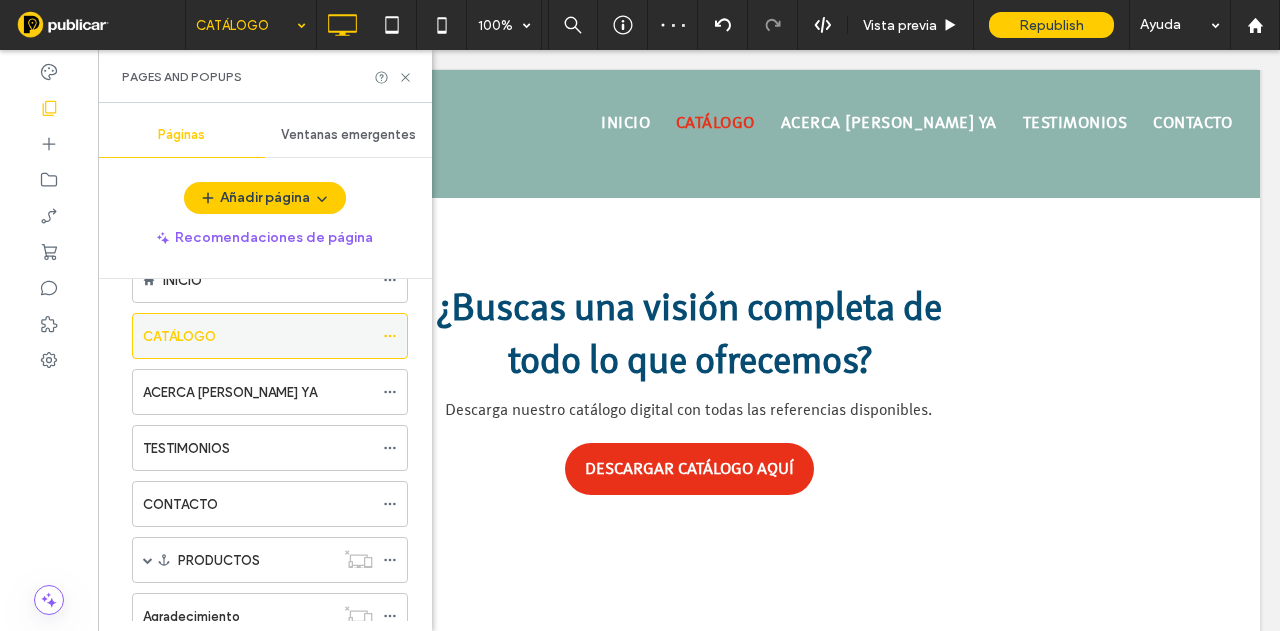 scroll, scrollTop: 0, scrollLeft: 0, axis: both 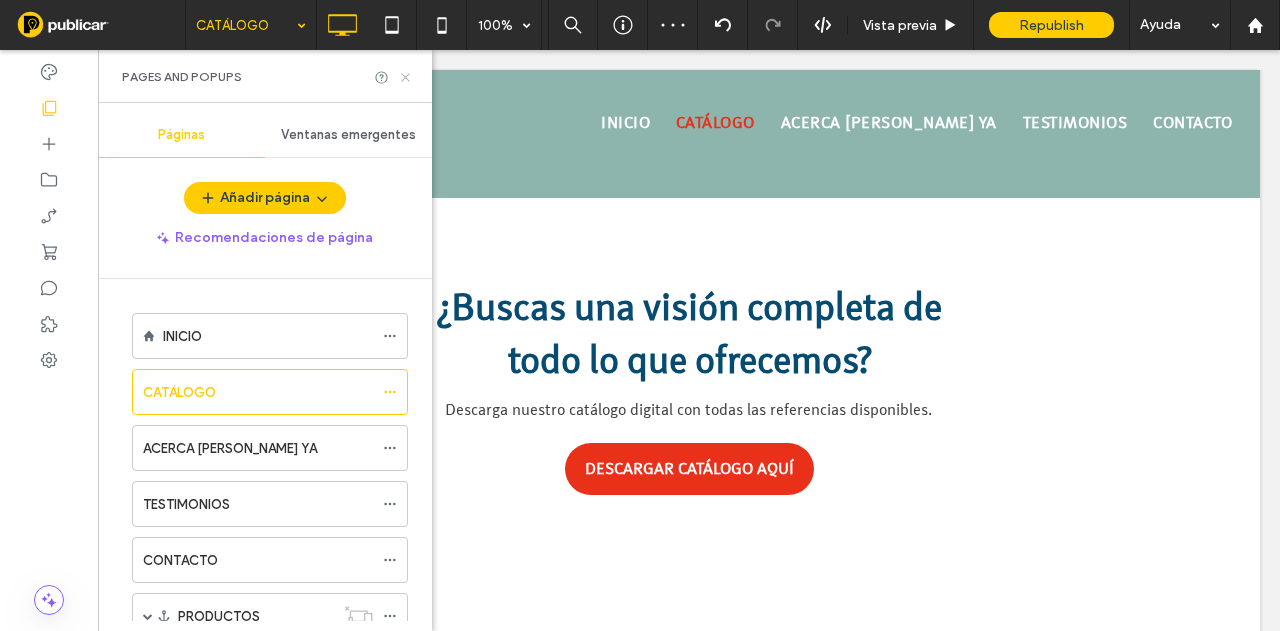 click 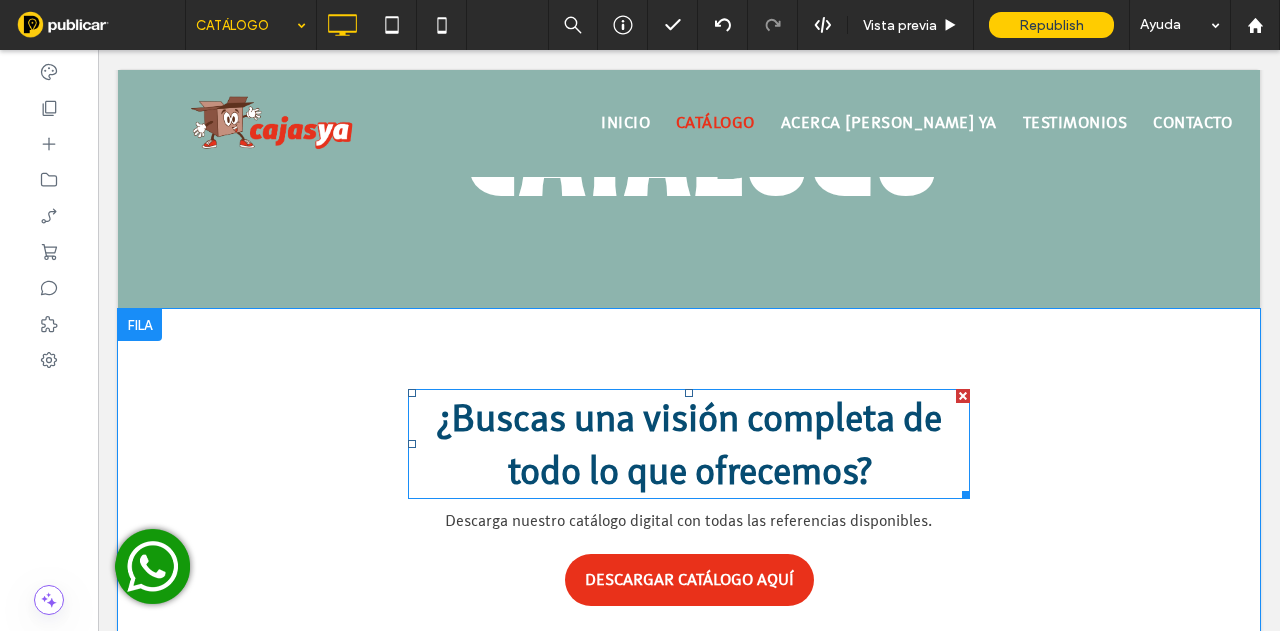 scroll, scrollTop: 300, scrollLeft: 0, axis: vertical 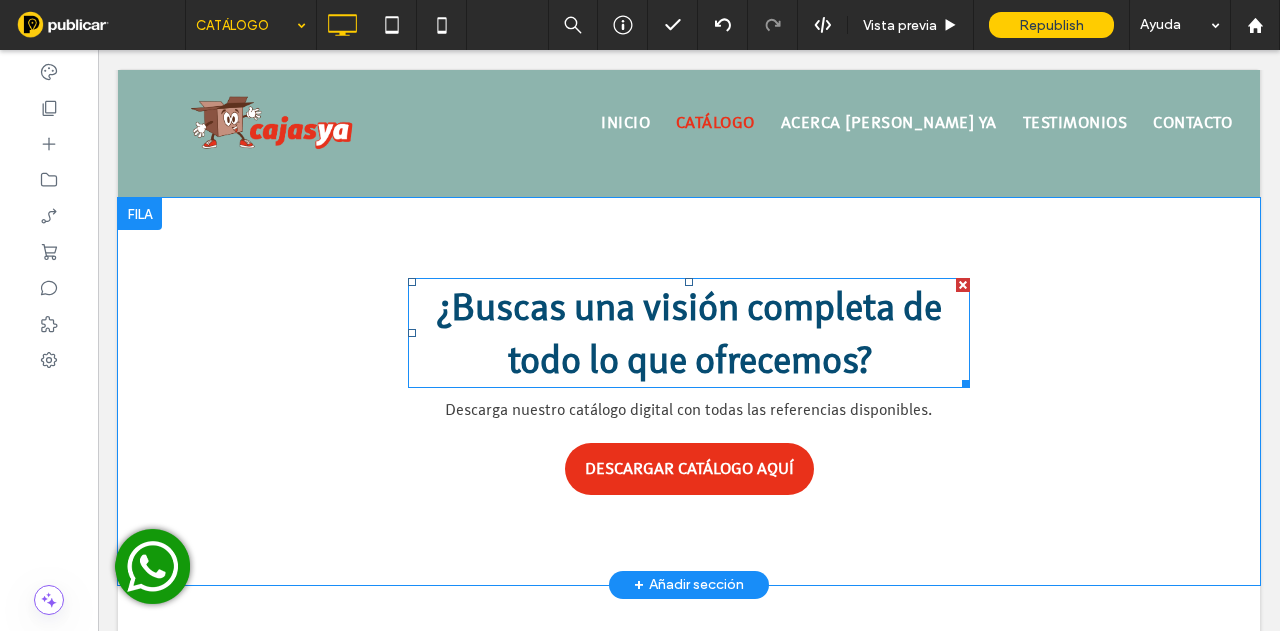 click on "¿Buscas una visión completa de todo lo que ofrecemos?" at bounding box center (689, 333) 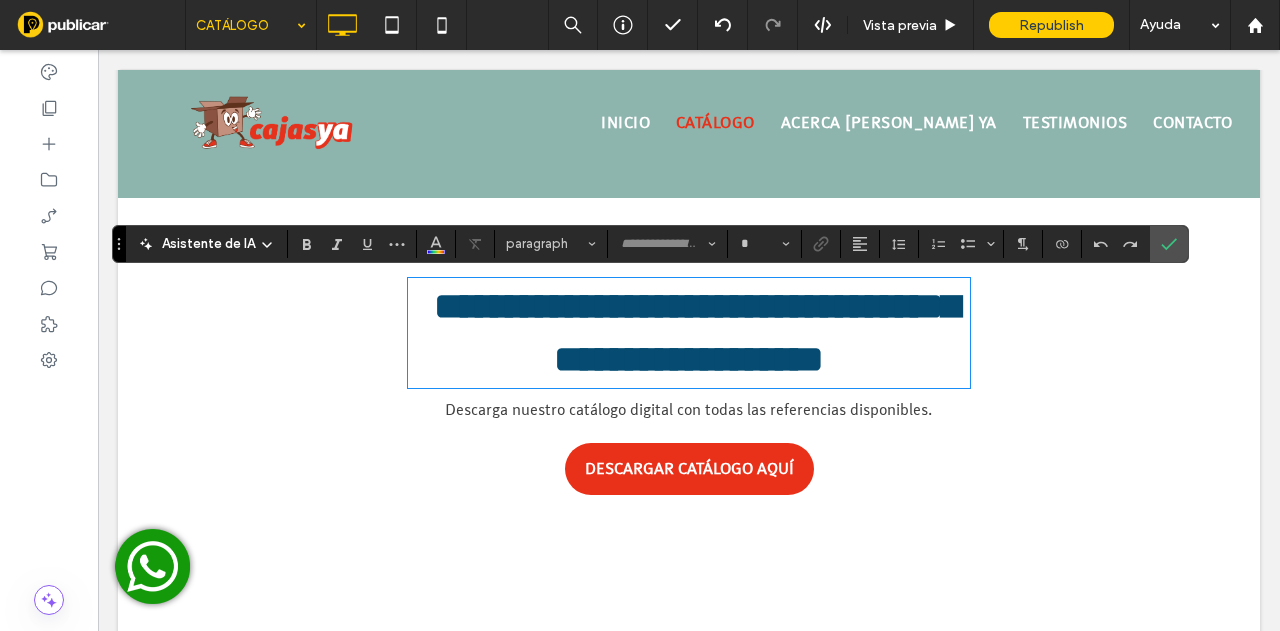 type on "**********" 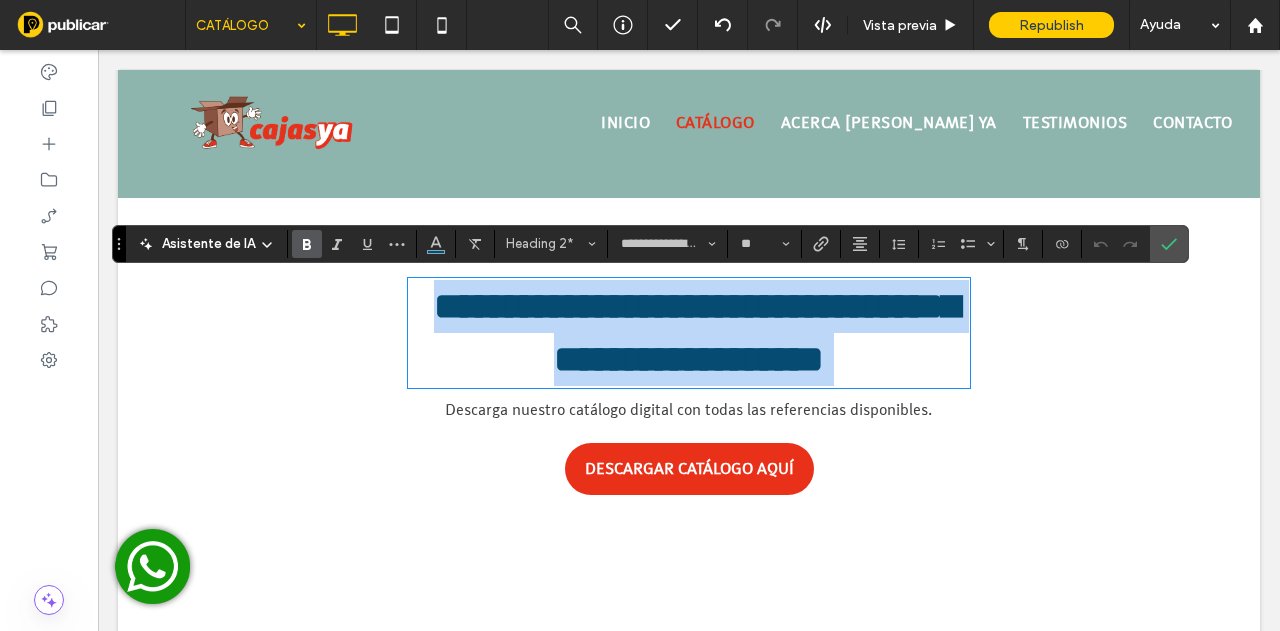 type 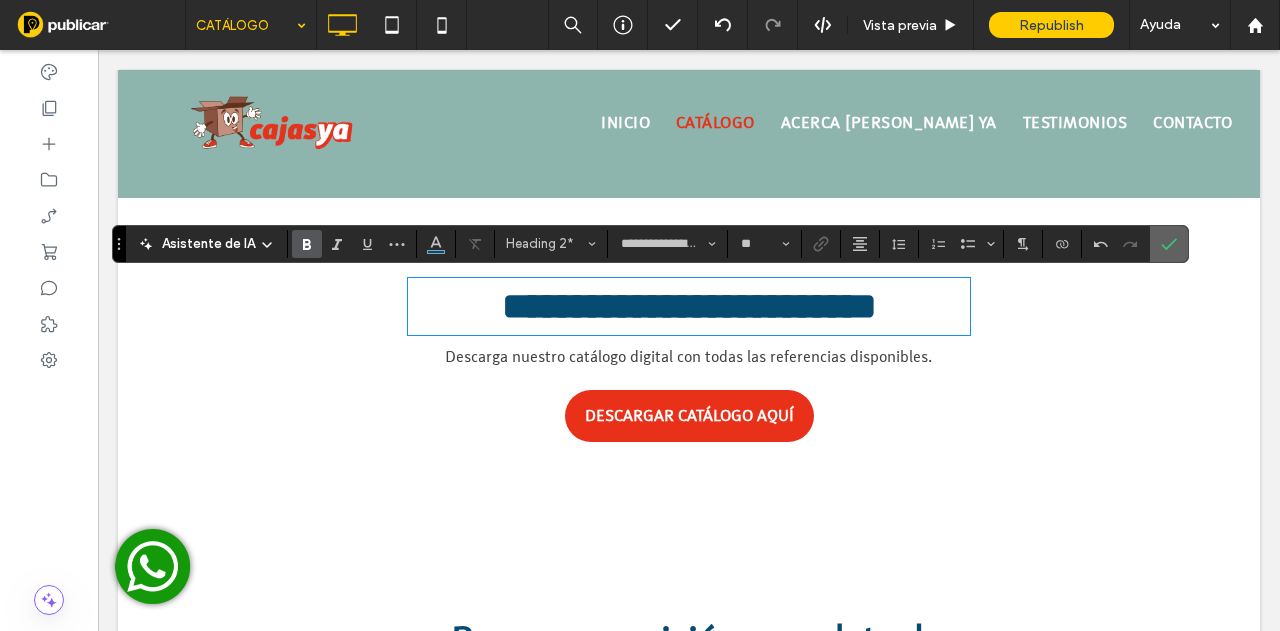 drag, startPoint x: 1164, startPoint y: 246, endPoint x: 868, endPoint y: 292, distance: 299.553 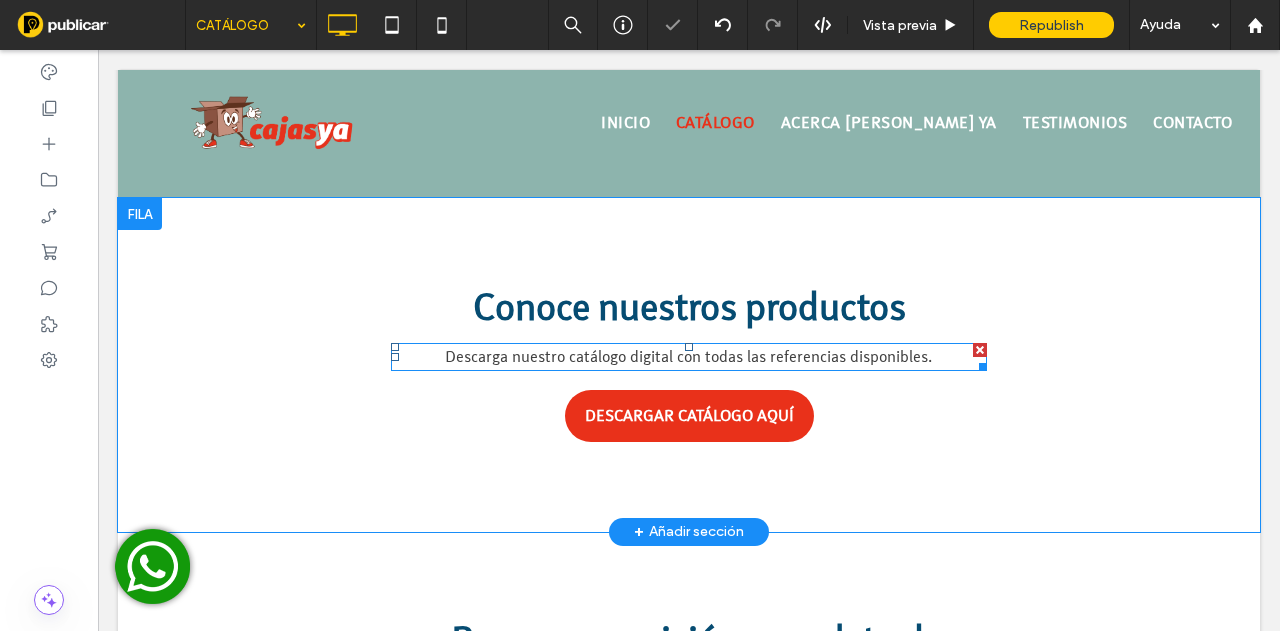 click at bounding box center (980, 350) 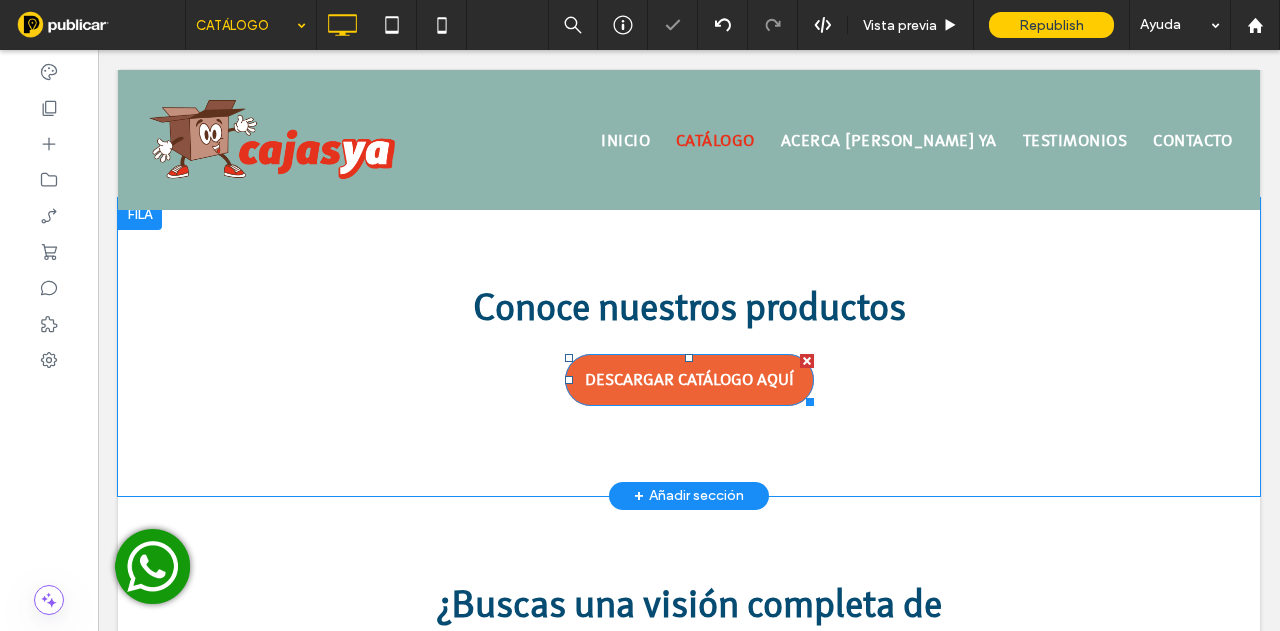 click at bounding box center (807, 361) 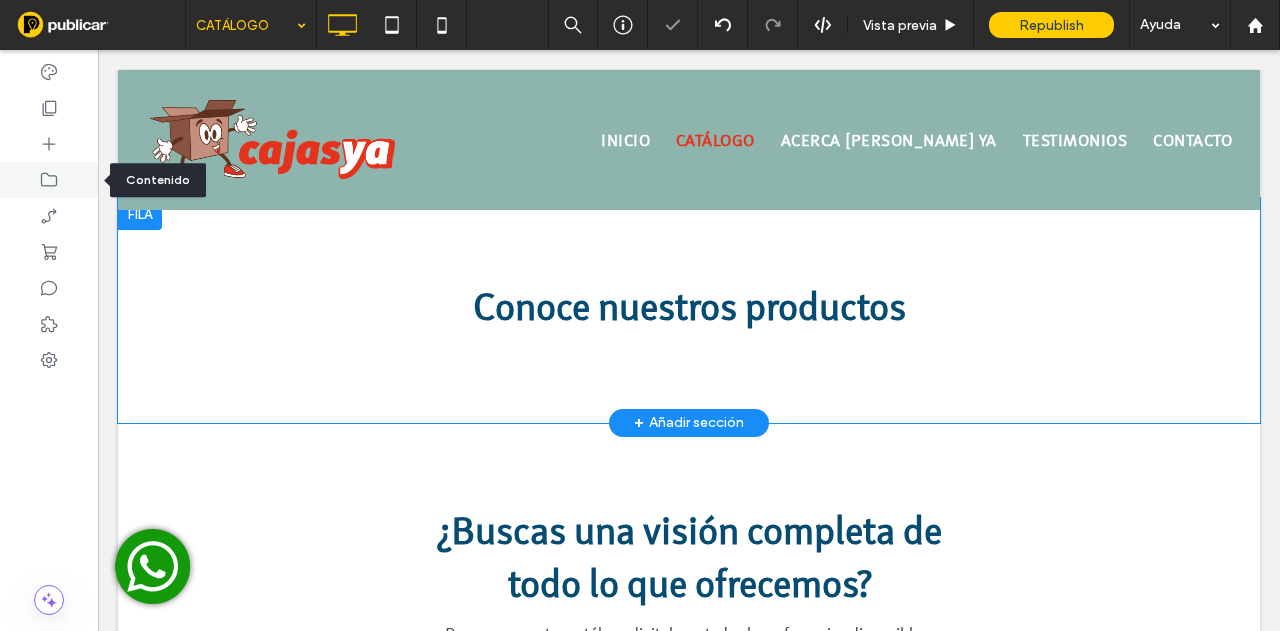 click 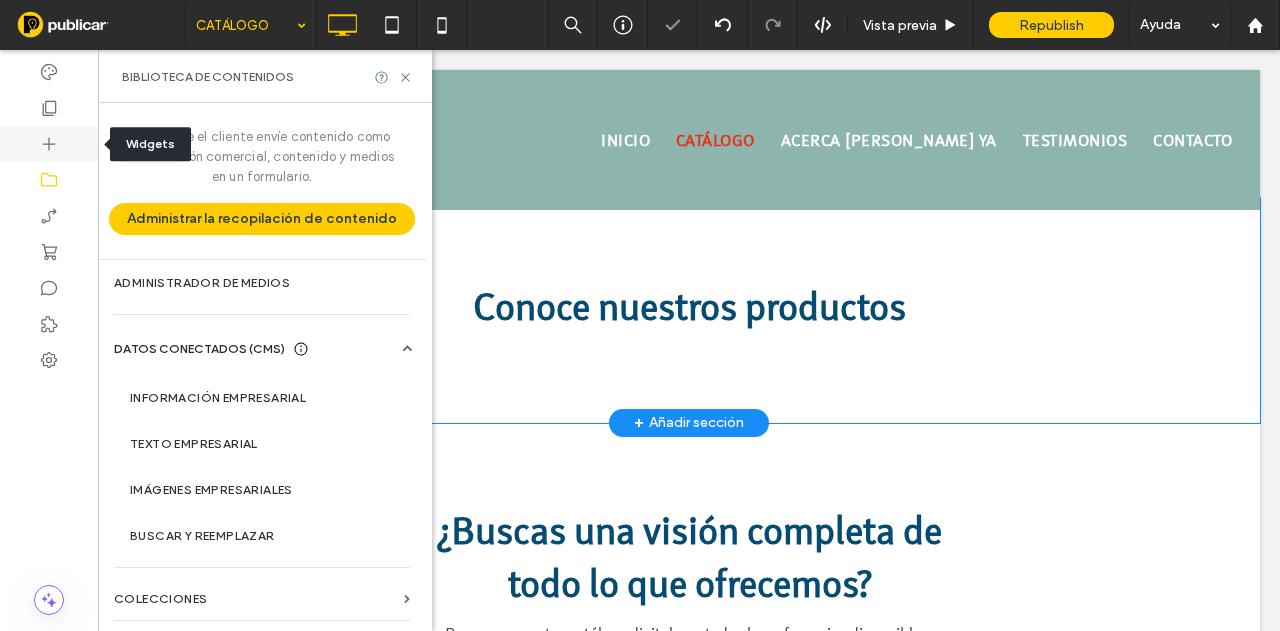 click 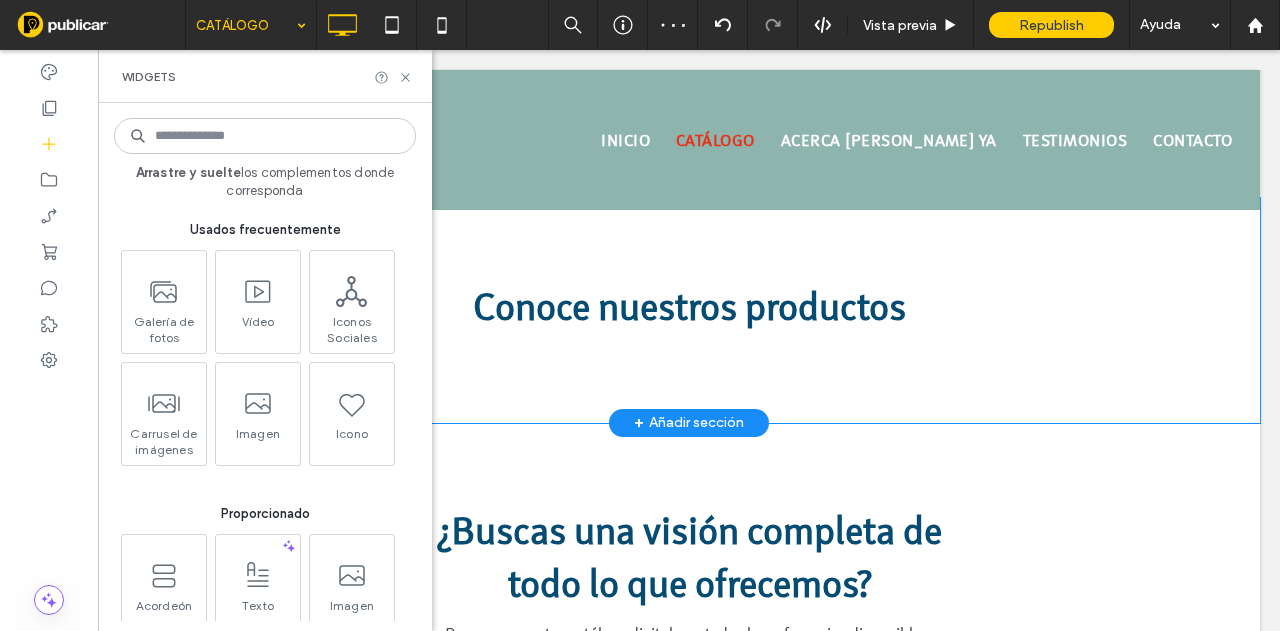 scroll, scrollTop: 8, scrollLeft: 0, axis: vertical 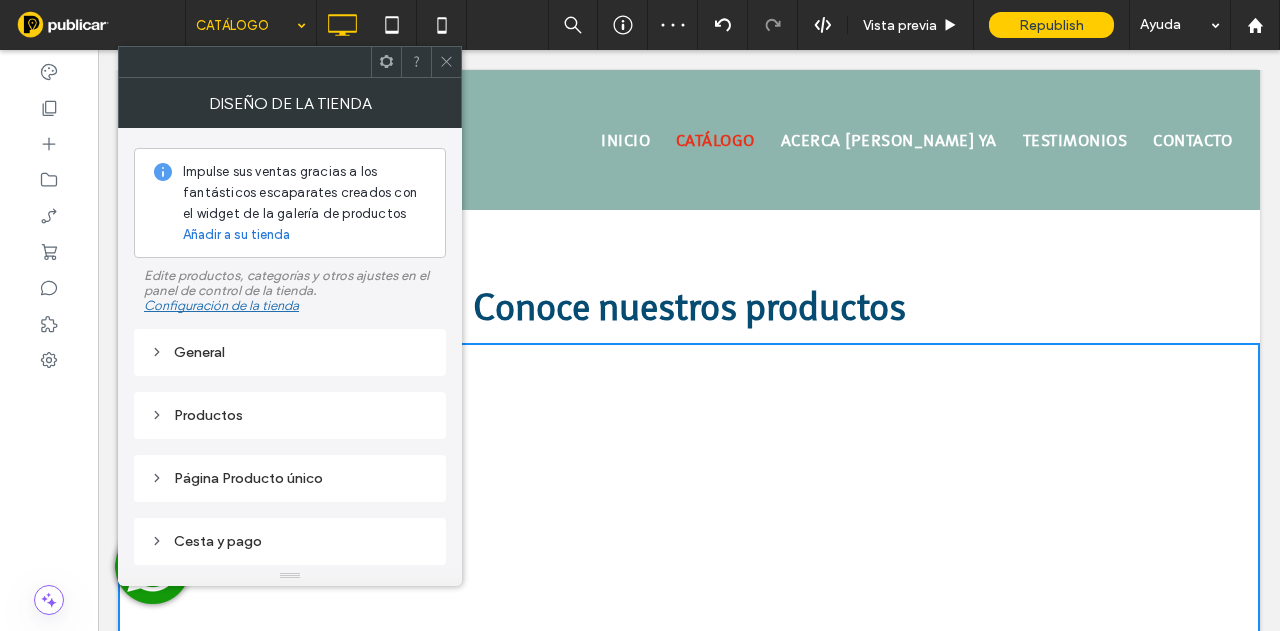 click at bounding box center (446, 62) 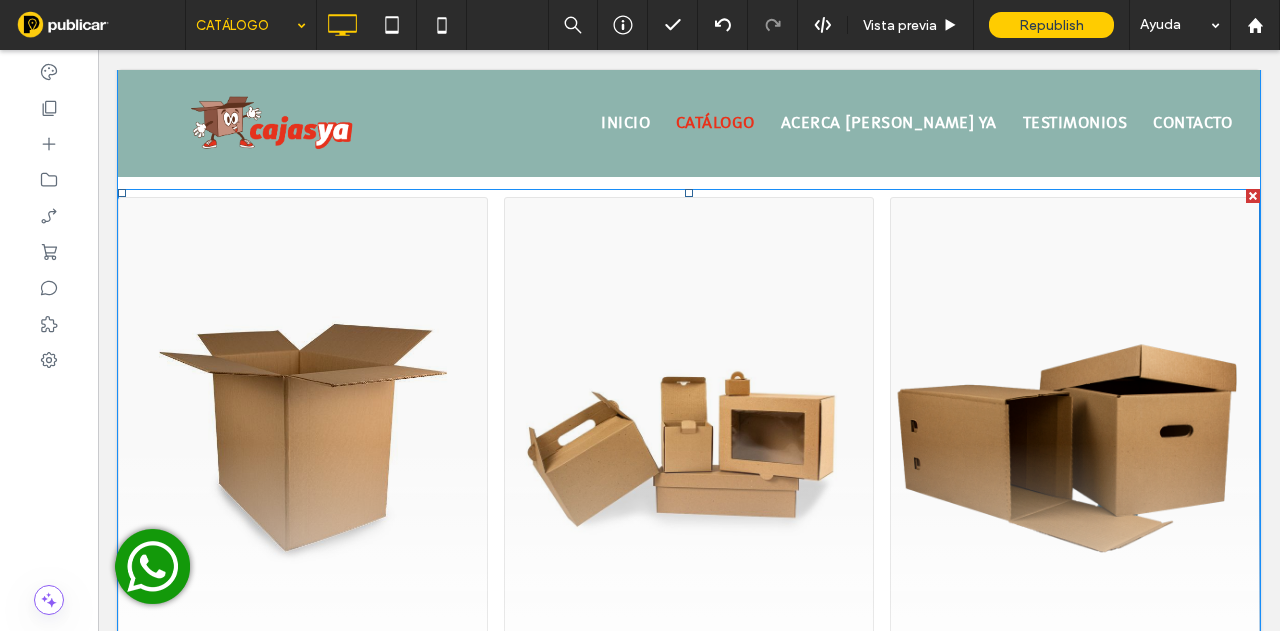 scroll, scrollTop: 500, scrollLeft: 0, axis: vertical 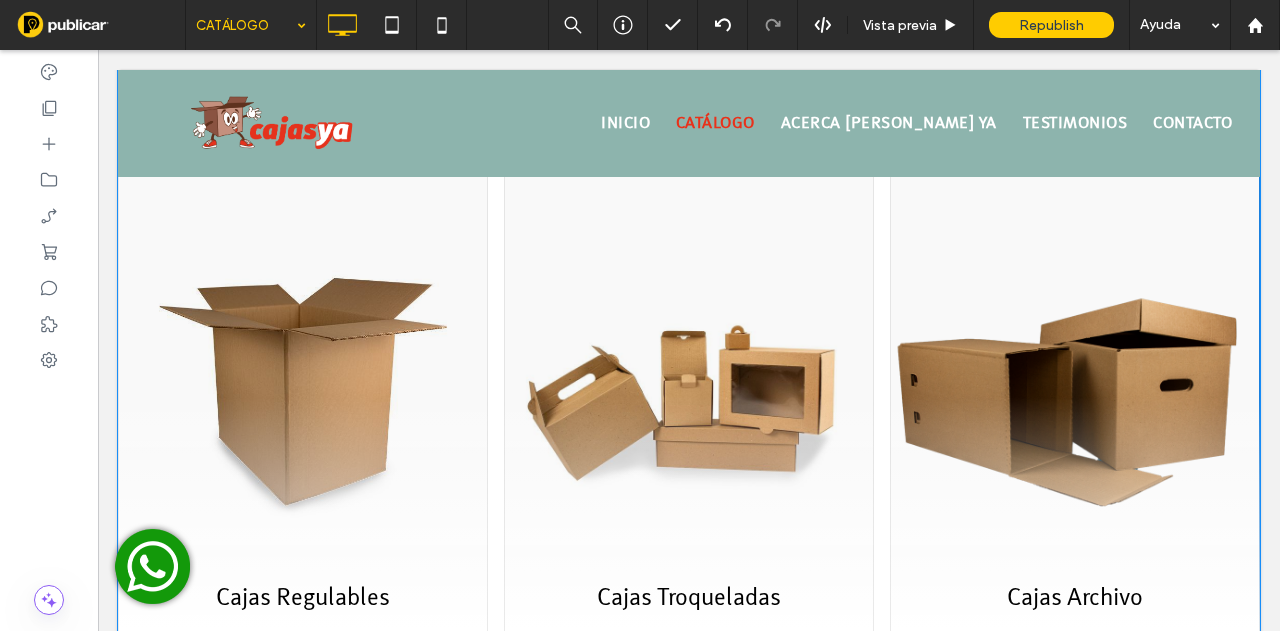 click at bounding box center (689, 678) 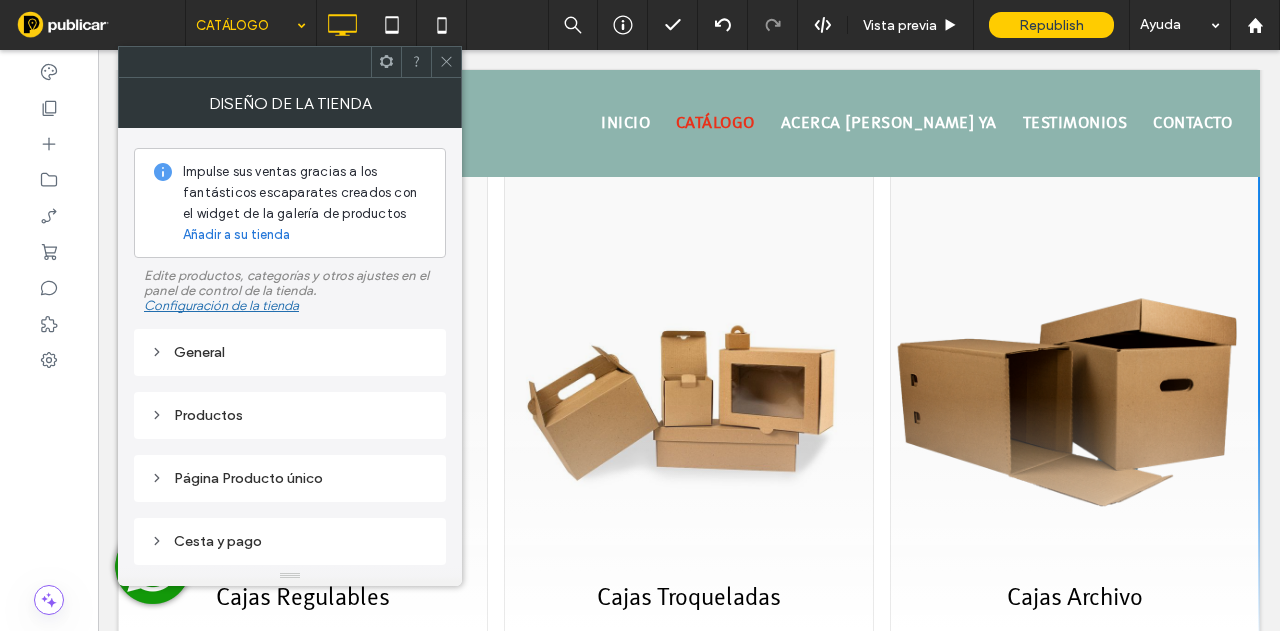 click on "General" at bounding box center [290, 352] 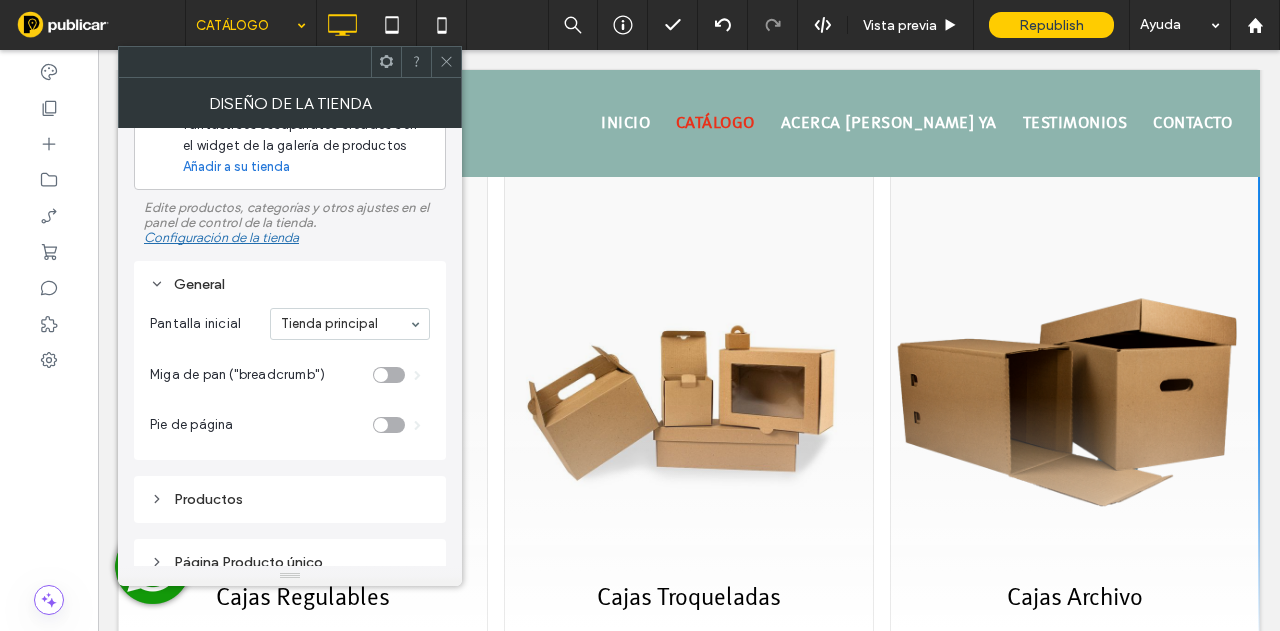 scroll, scrollTop: 100, scrollLeft: 0, axis: vertical 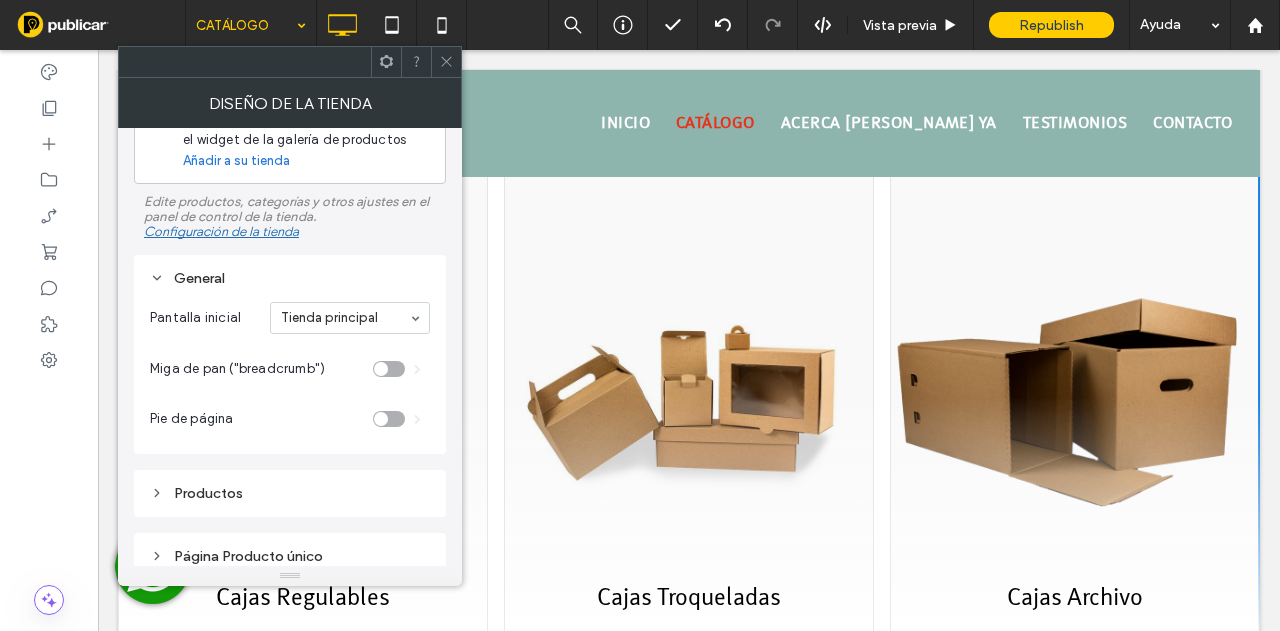click on "Productos" at bounding box center (290, 493) 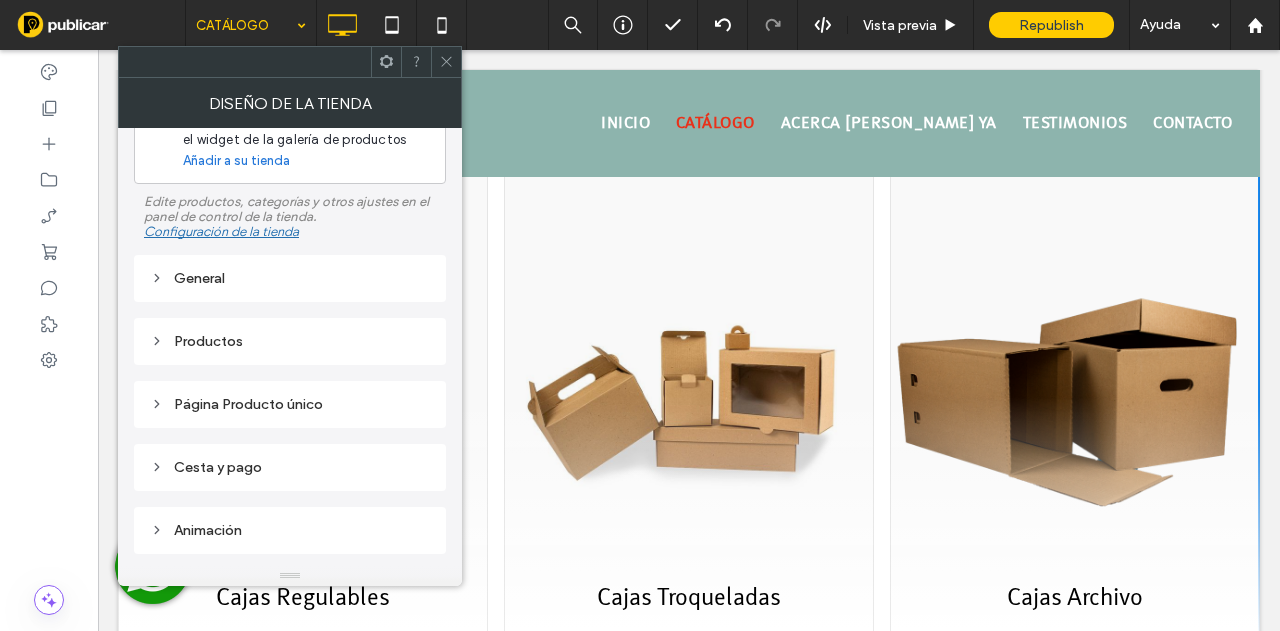 scroll, scrollTop: 123, scrollLeft: 0, axis: vertical 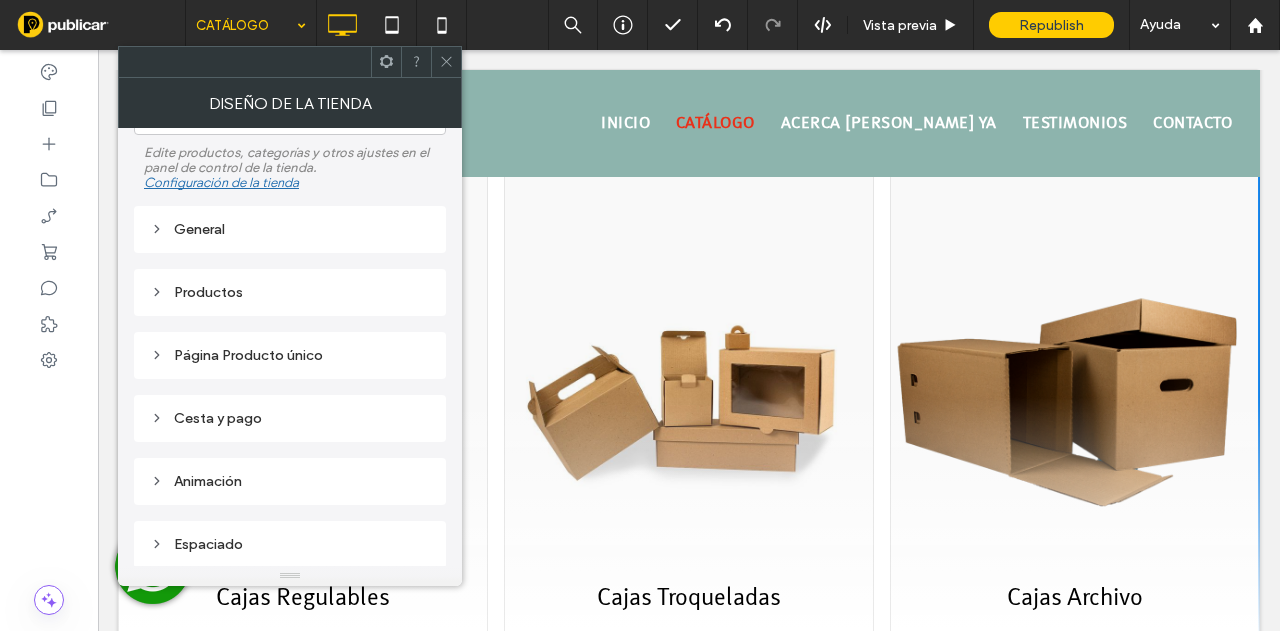 click on "Productos" at bounding box center [290, 292] 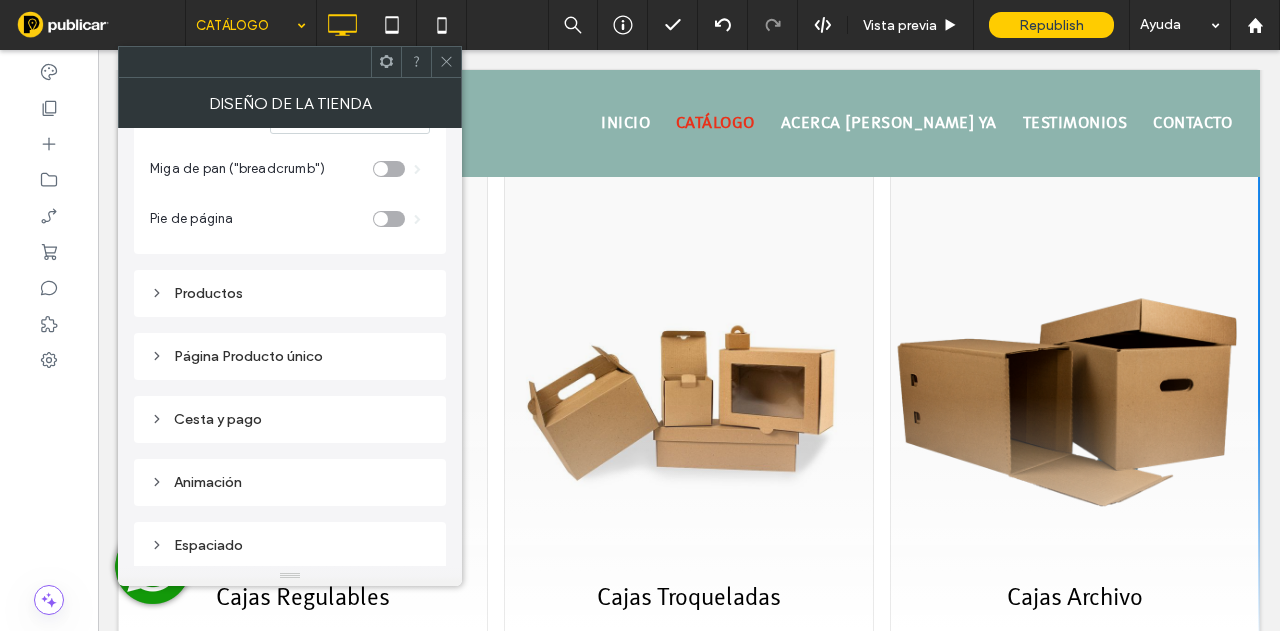 click on "Productos" at bounding box center [290, 293] 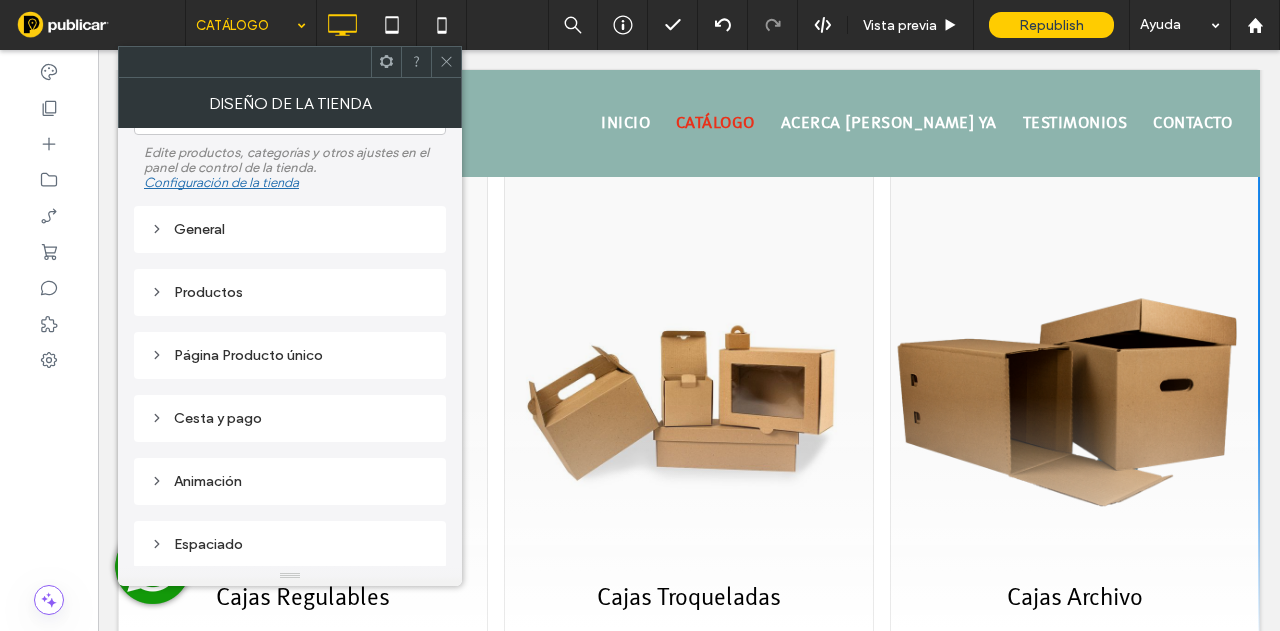 click at bounding box center [290, 62] 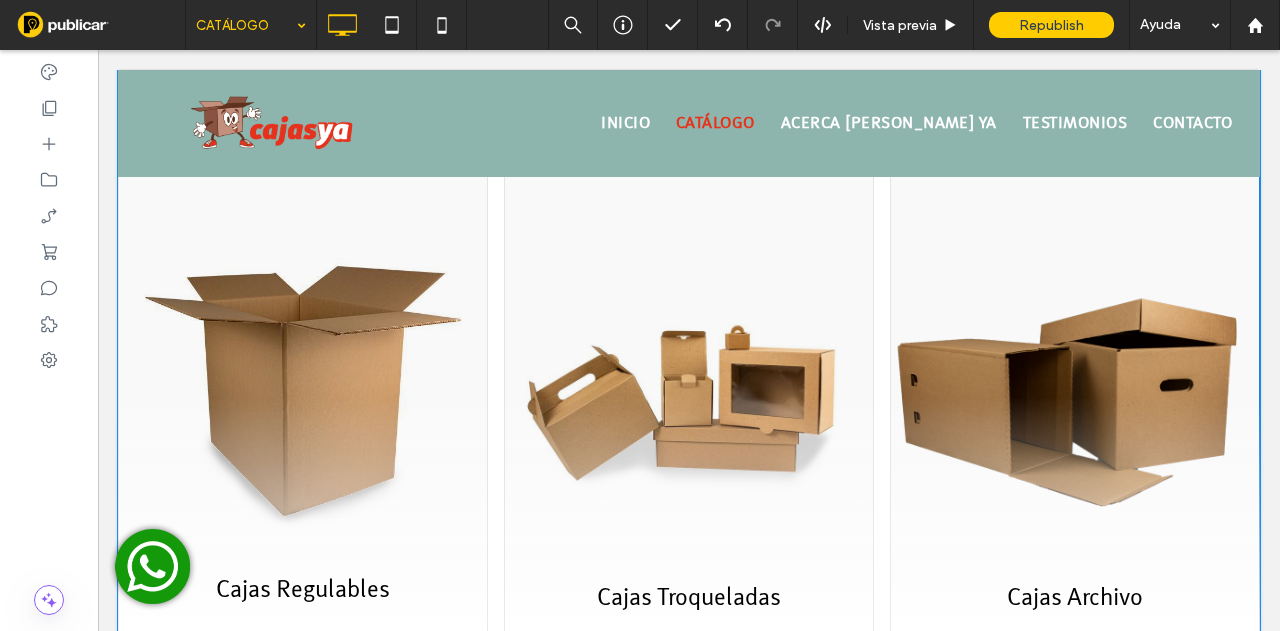 click on "Cajas Regulables" 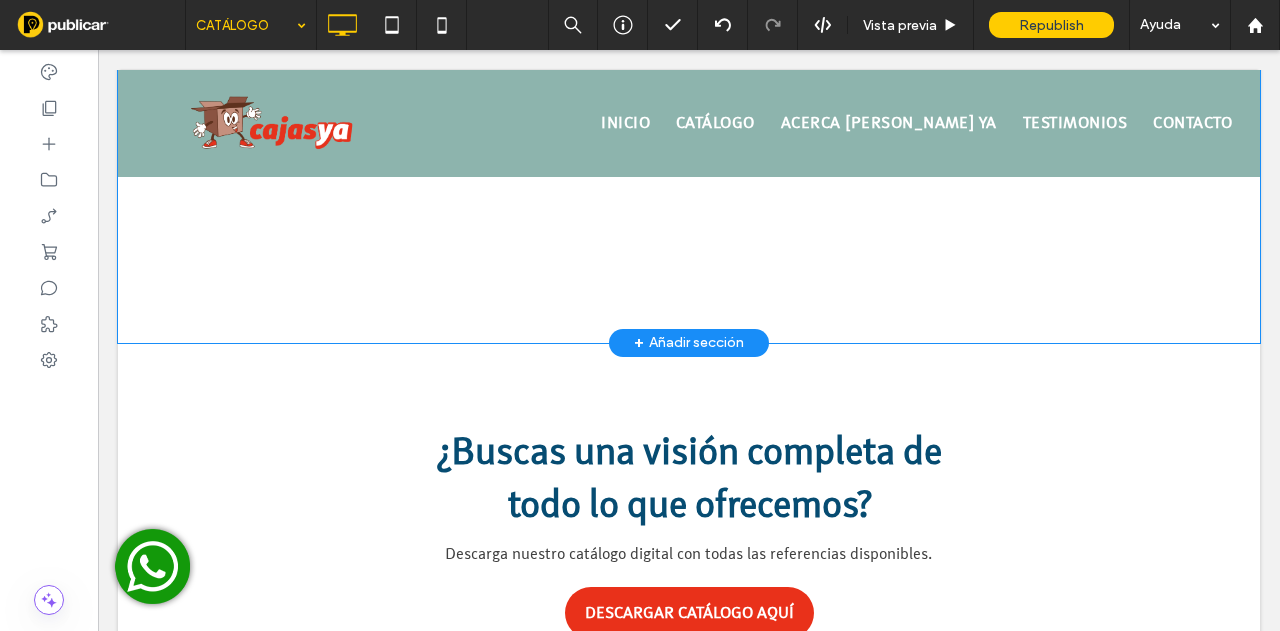scroll, scrollTop: 200, scrollLeft: 0, axis: vertical 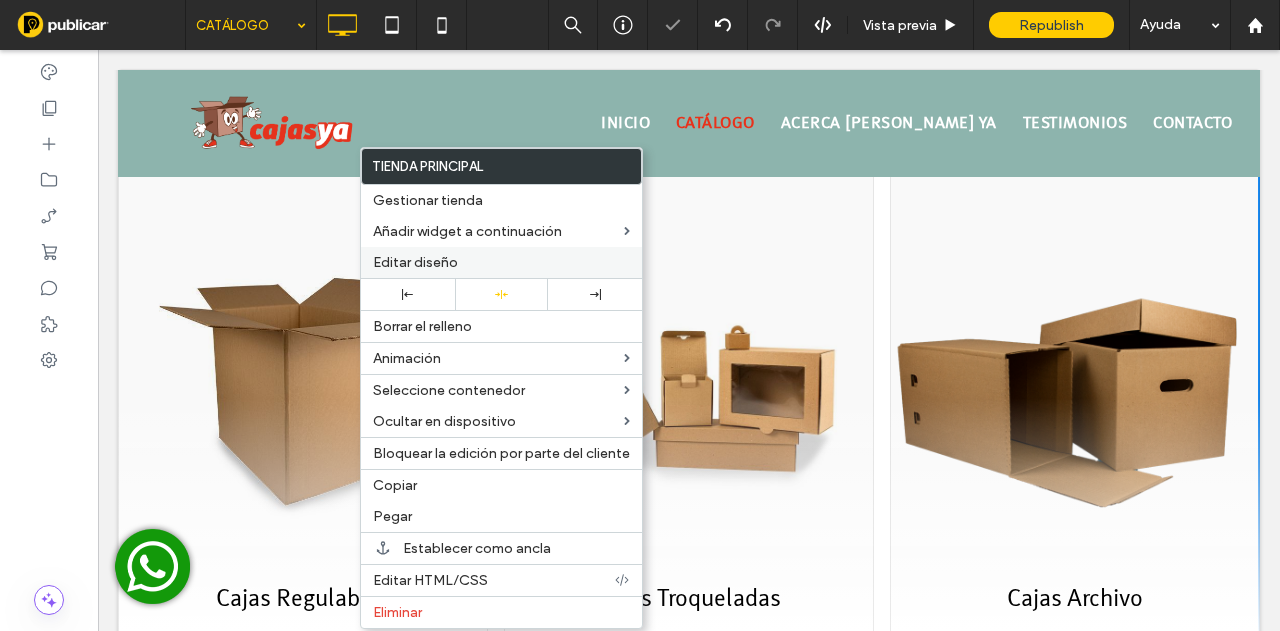 click on "Editar diseño" at bounding box center (415, 262) 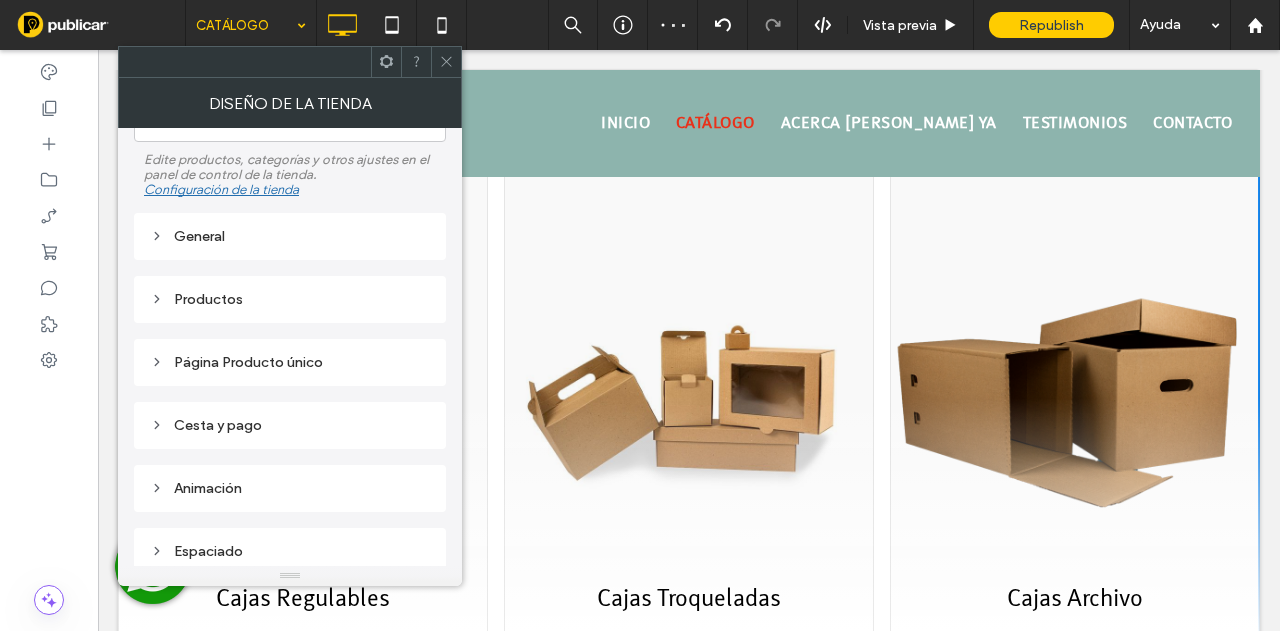 scroll, scrollTop: 123, scrollLeft: 0, axis: vertical 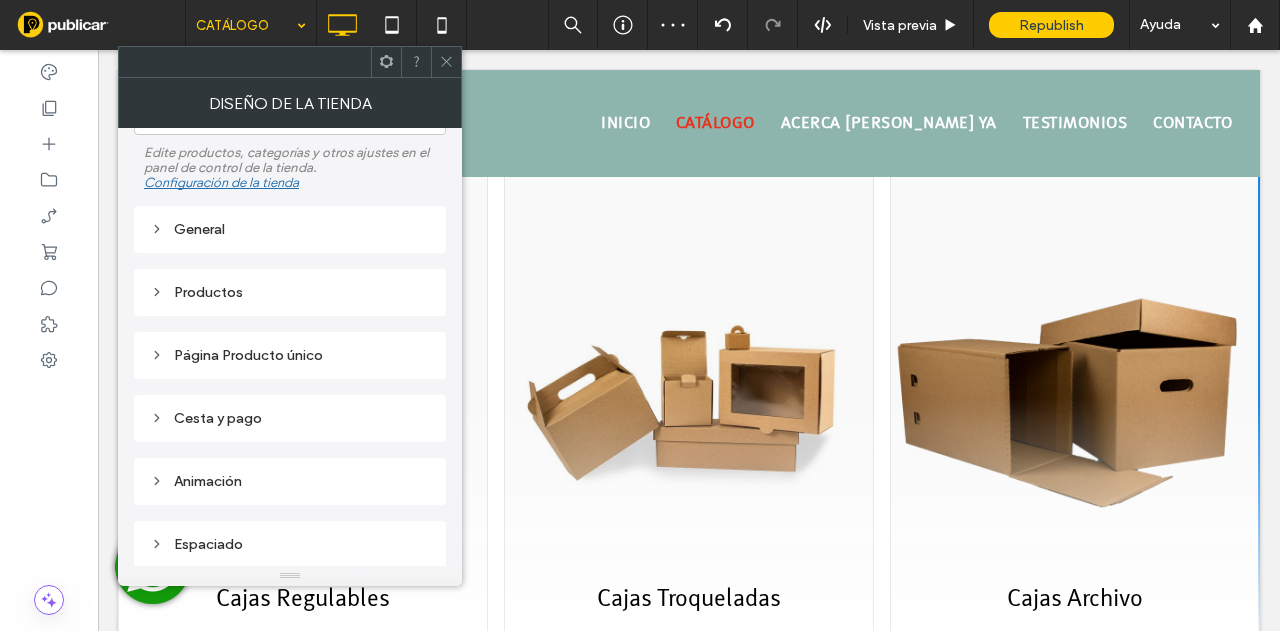 click on "Productos" at bounding box center [290, 292] 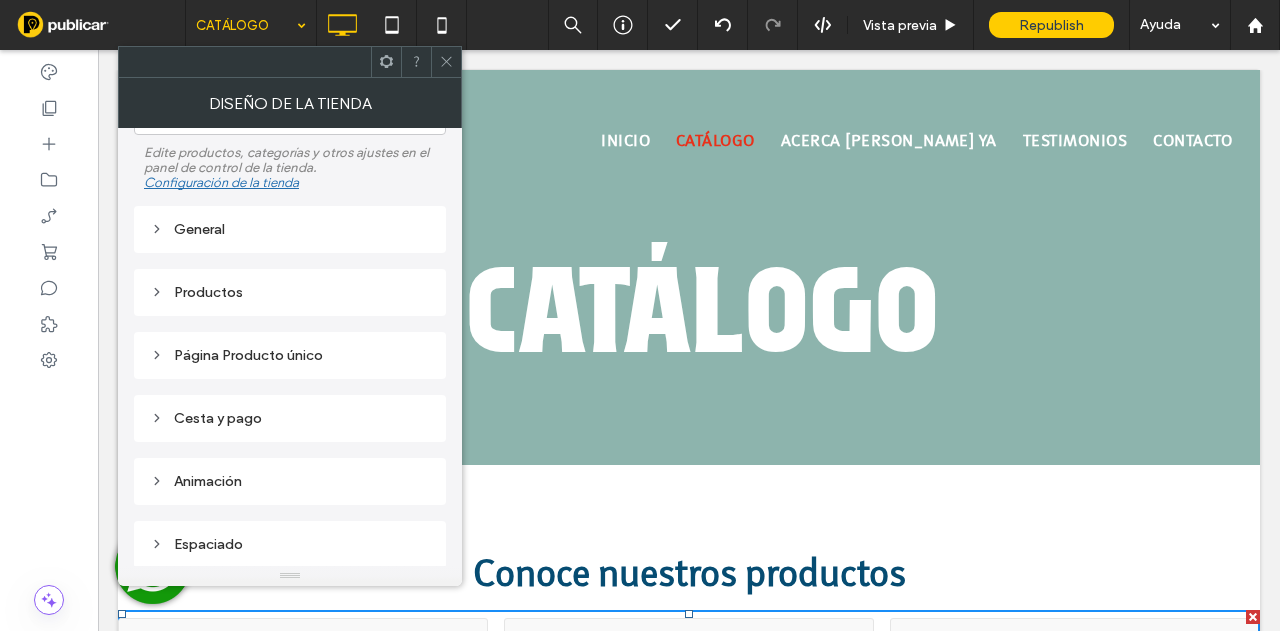 click 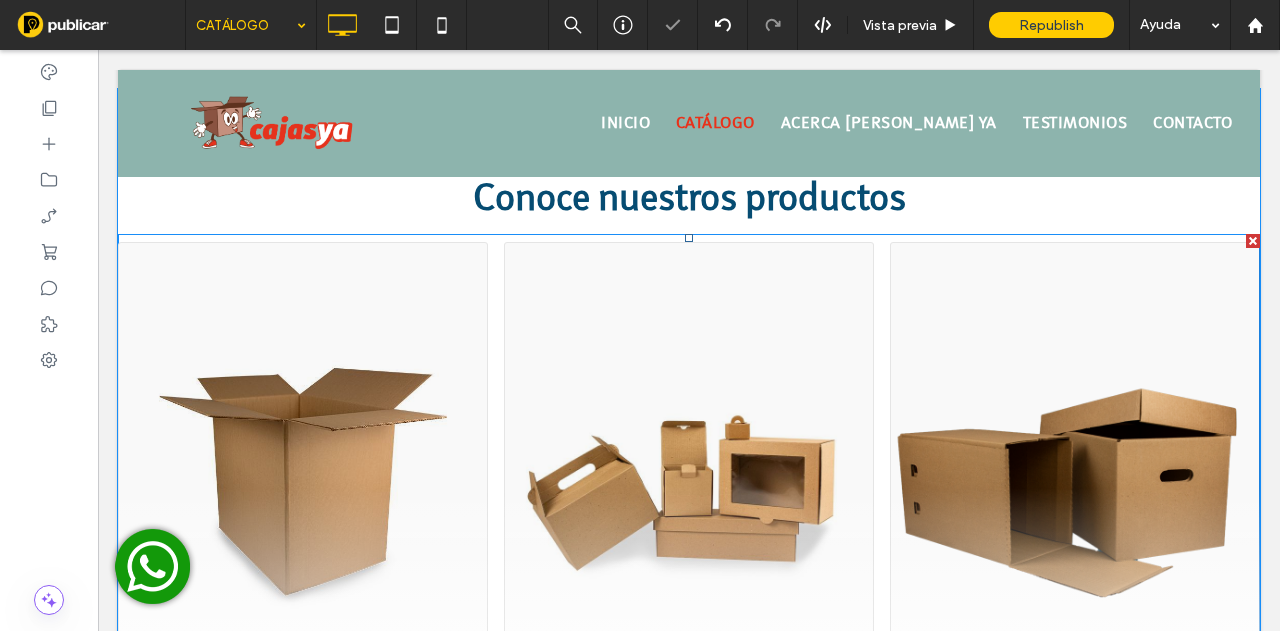 scroll, scrollTop: 400, scrollLeft: 0, axis: vertical 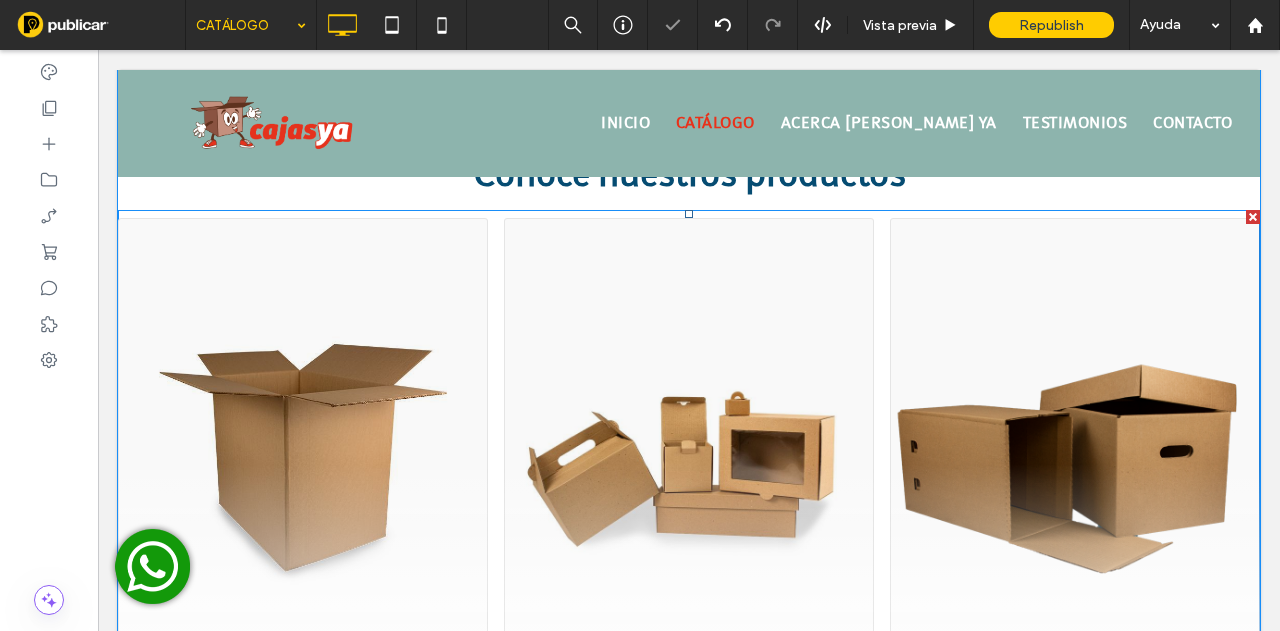 click at bounding box center [689, 745] 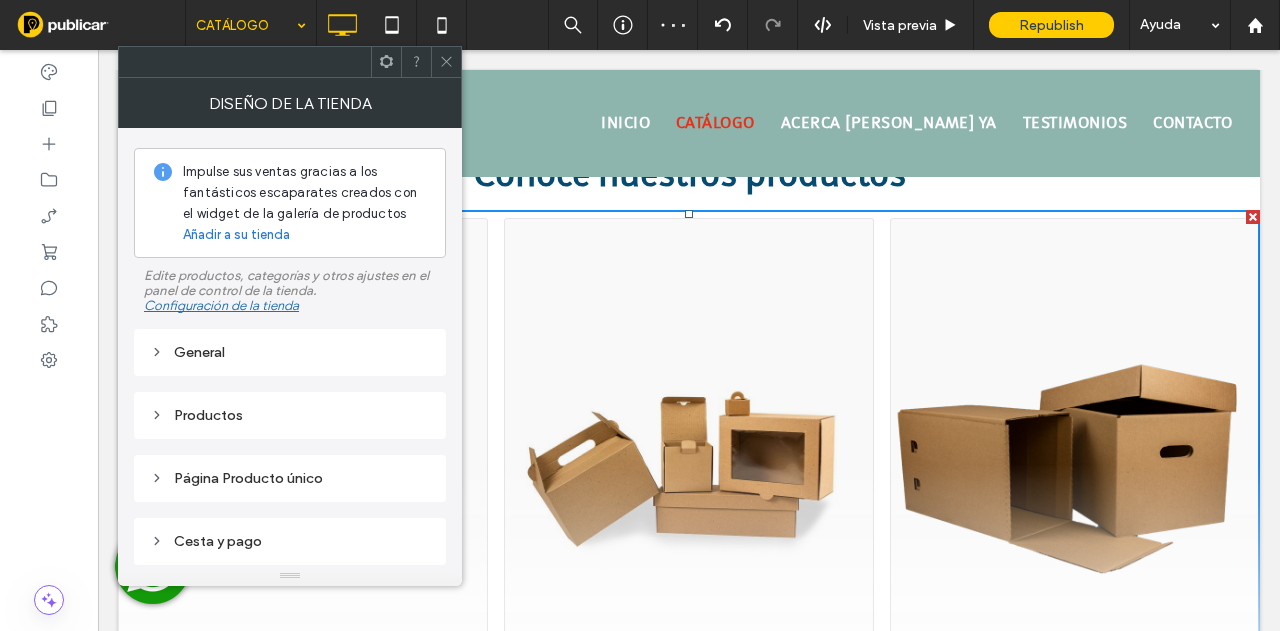 click on "Productos" at bounding box center (290, 415) 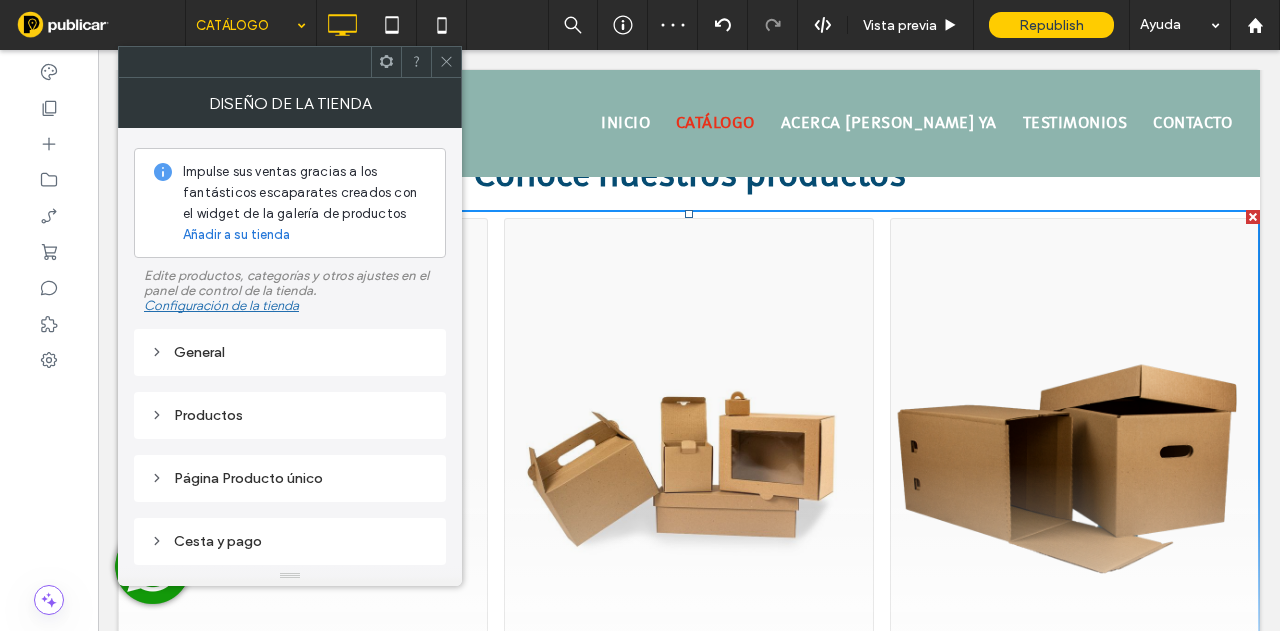 click on "Productos" at bounding box center (290, 415) 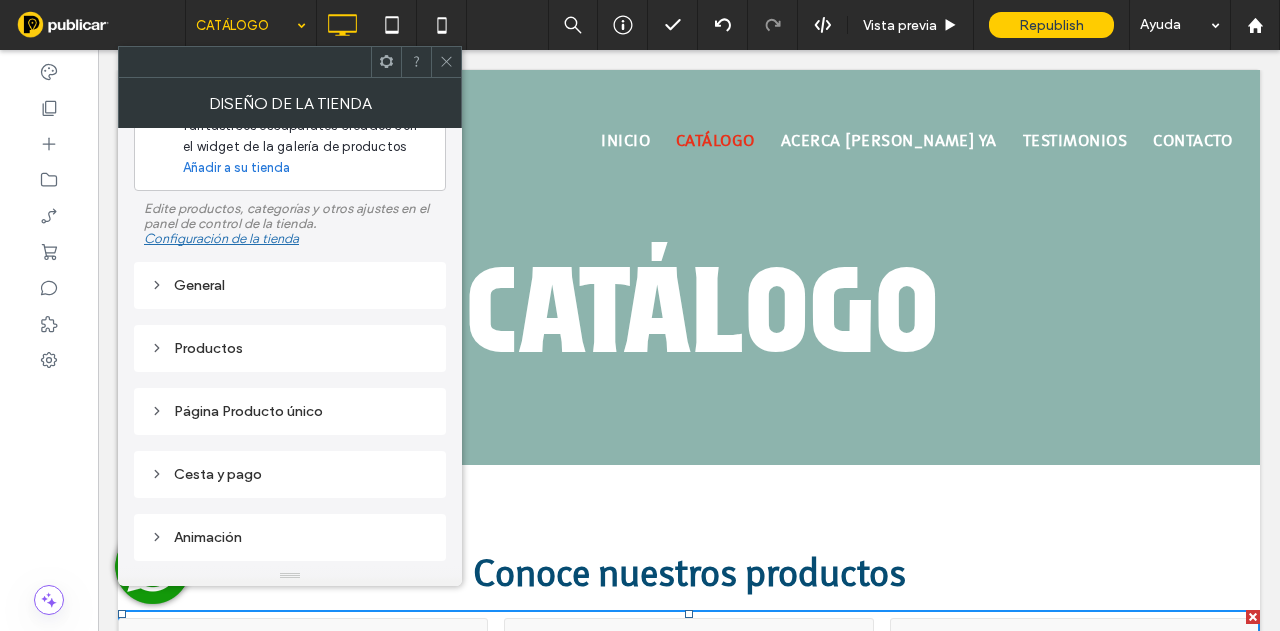 scroll, scrollTop: 123, scrollLeft: 0, axis: vertical 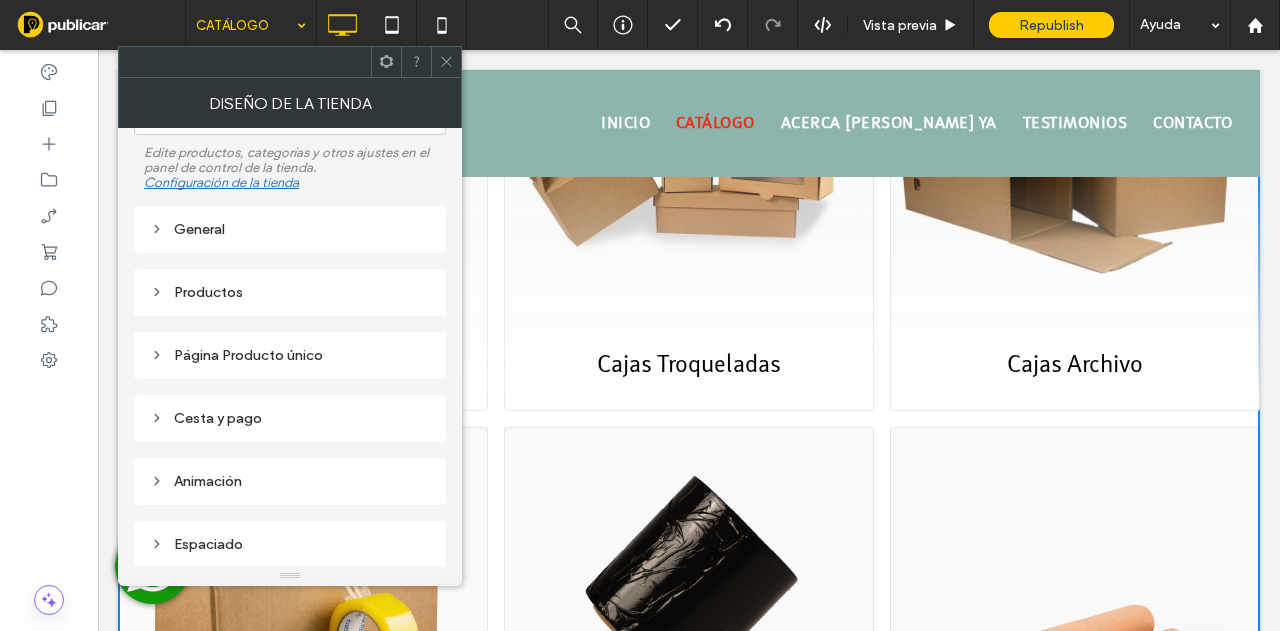 click 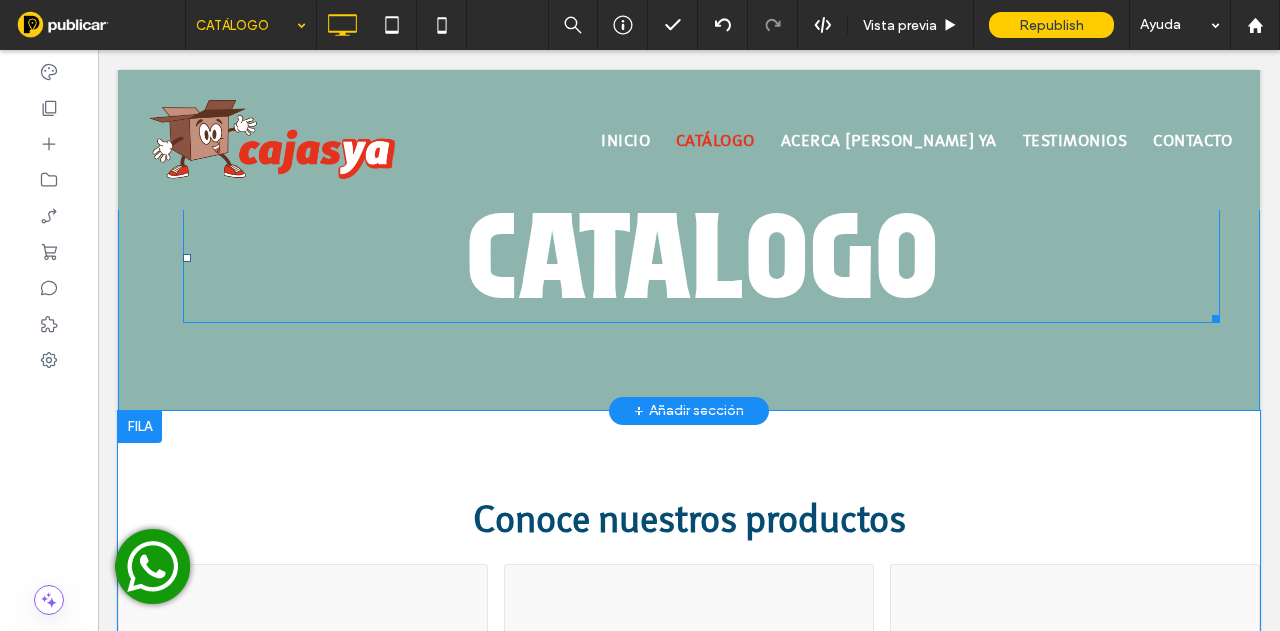 scroll, scrollTop: 0, scrollLeft: 0, axis: both 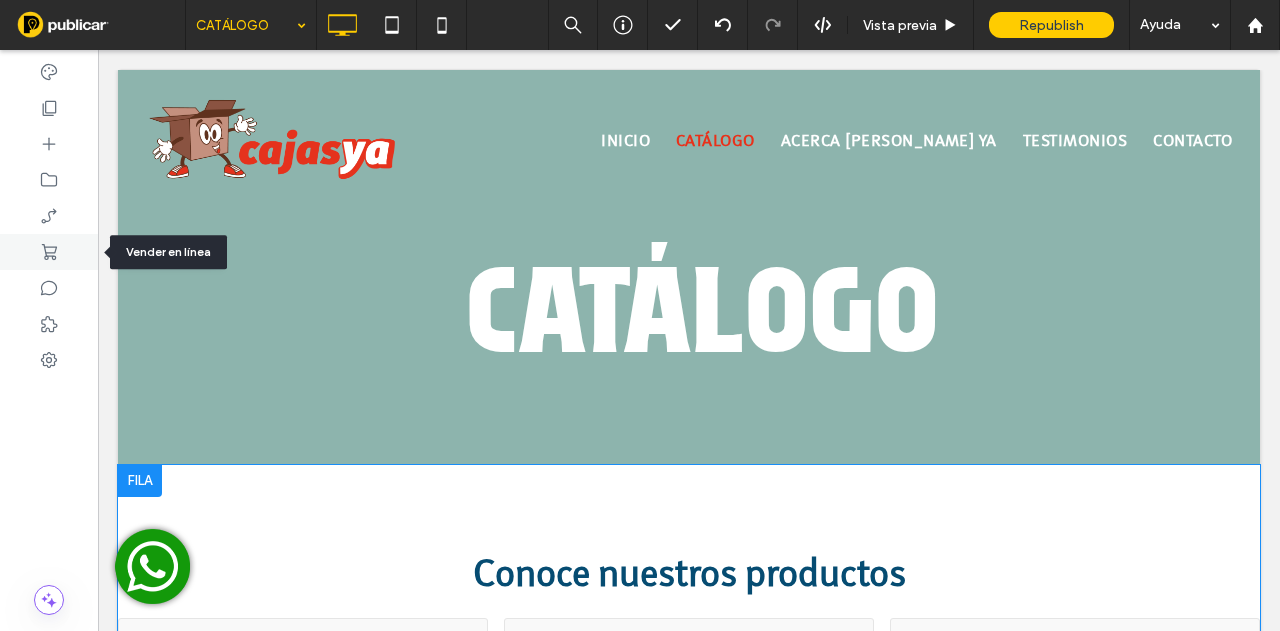 click 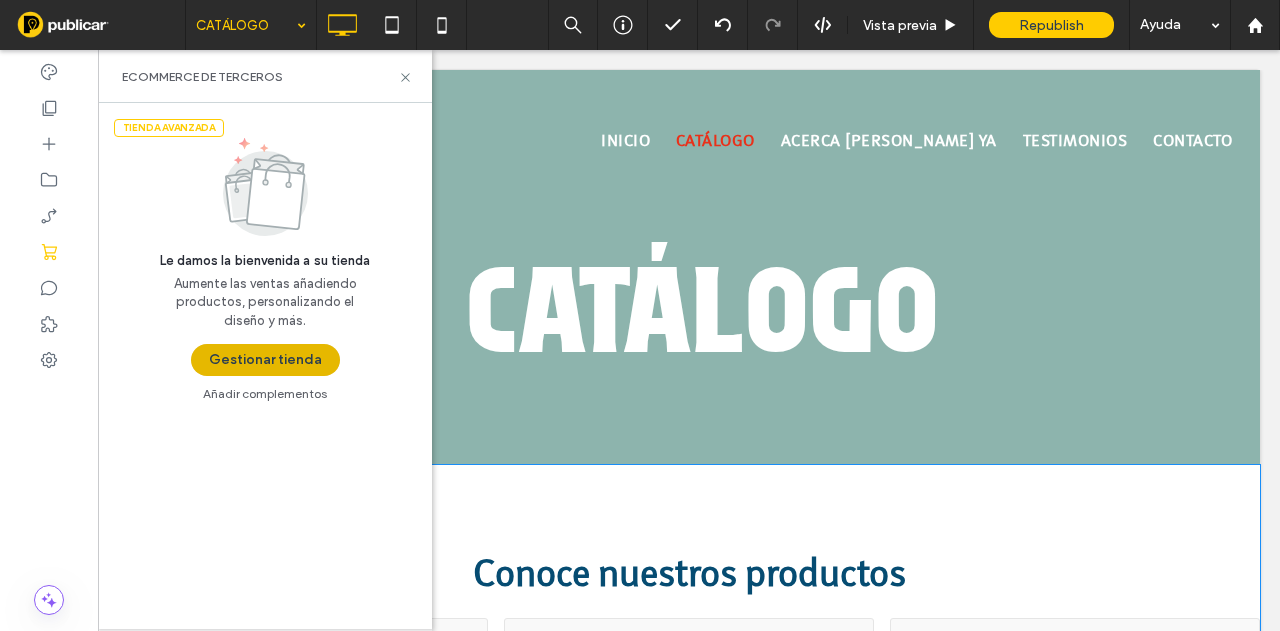 click on "Gestionar tienda" at bounding box center [265, 360] 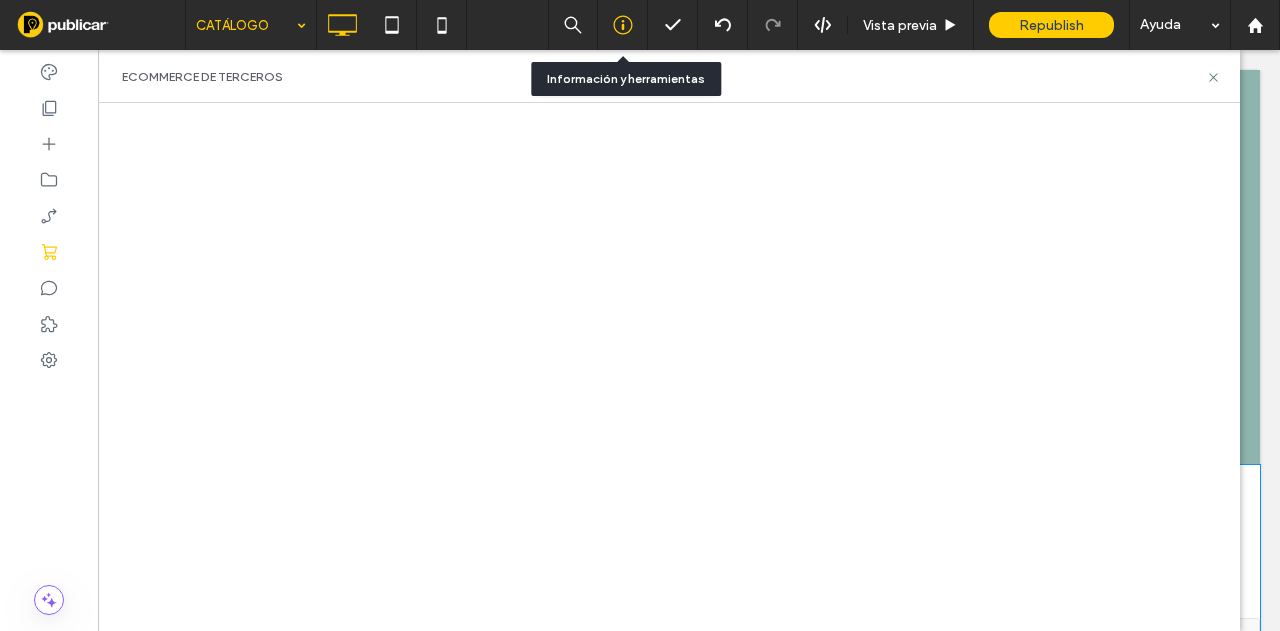 click 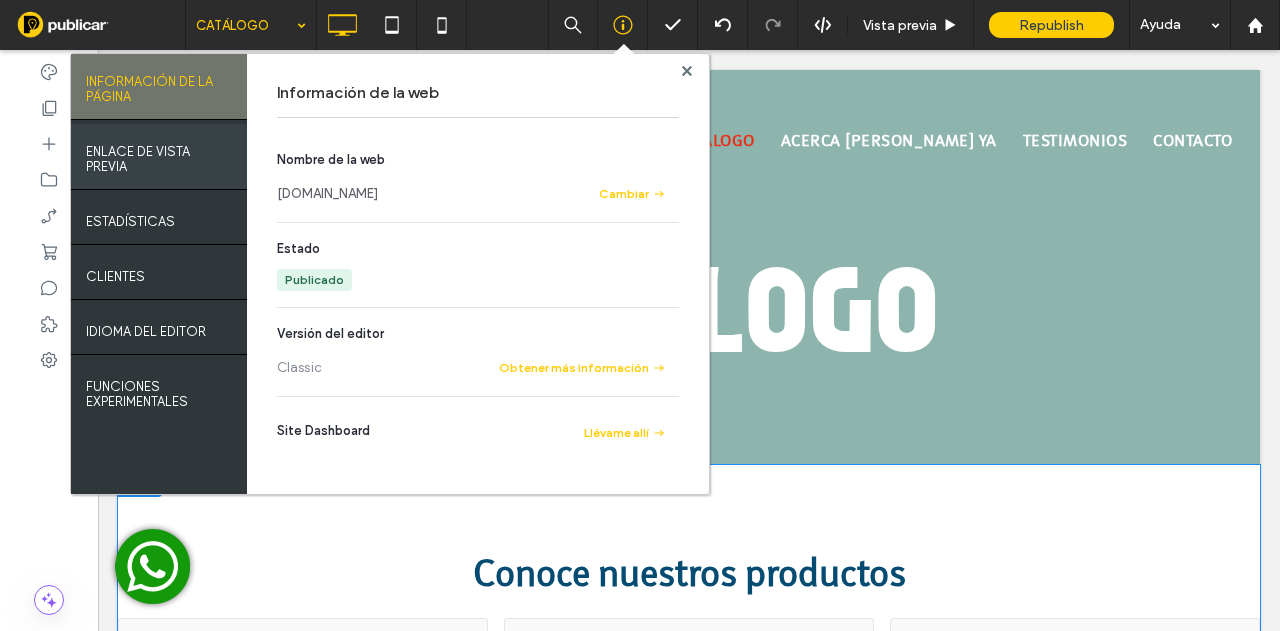 click on "ENLACE DE VISTA PREVIA" at bounding box center [159, 154] 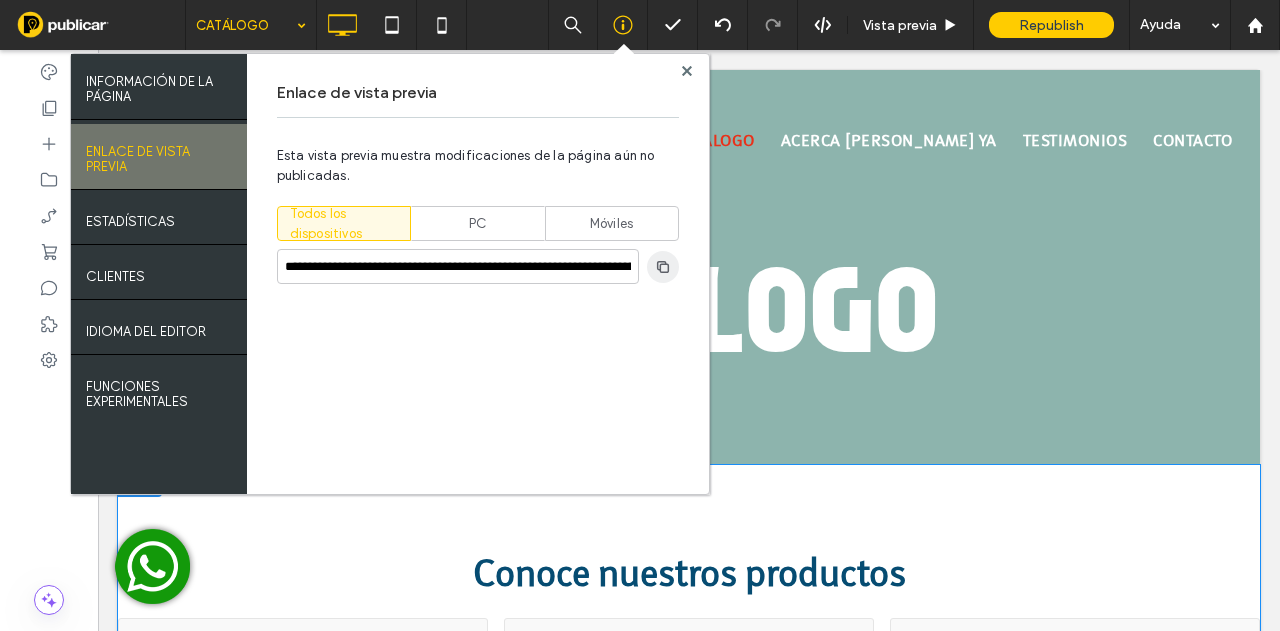 click at bounding box center (663, 267) 